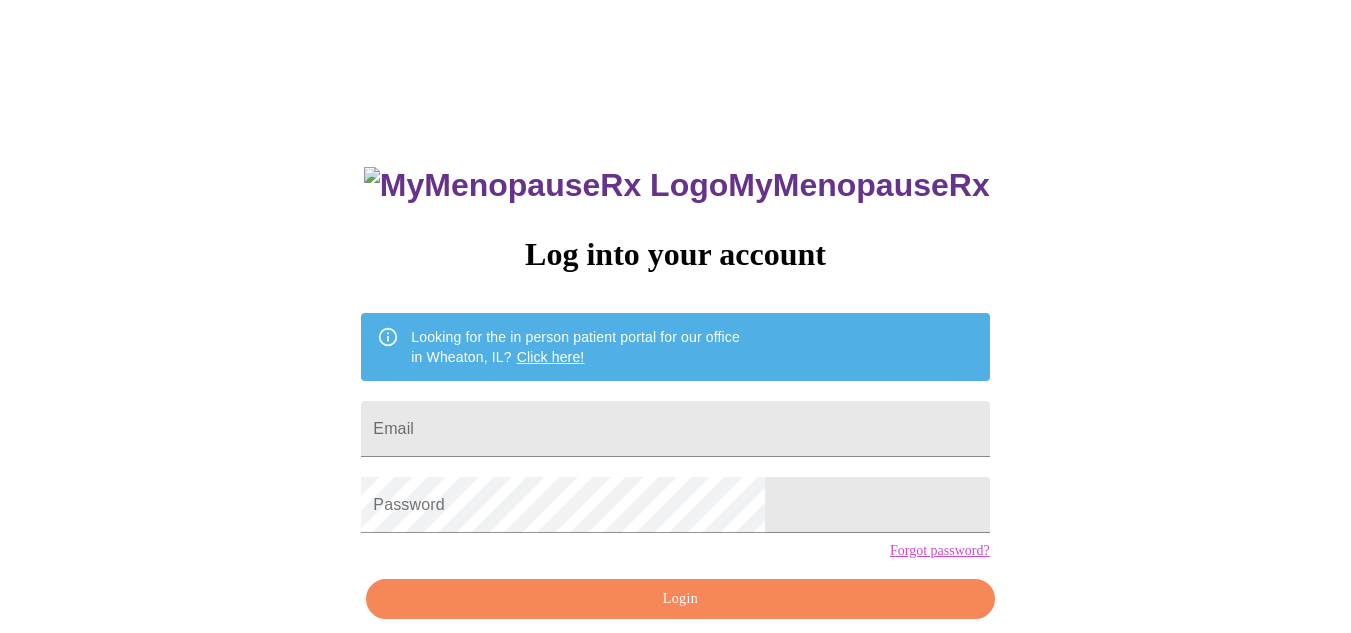 scroll, scrollTop: 0, scrollLeft: 0, axis: both 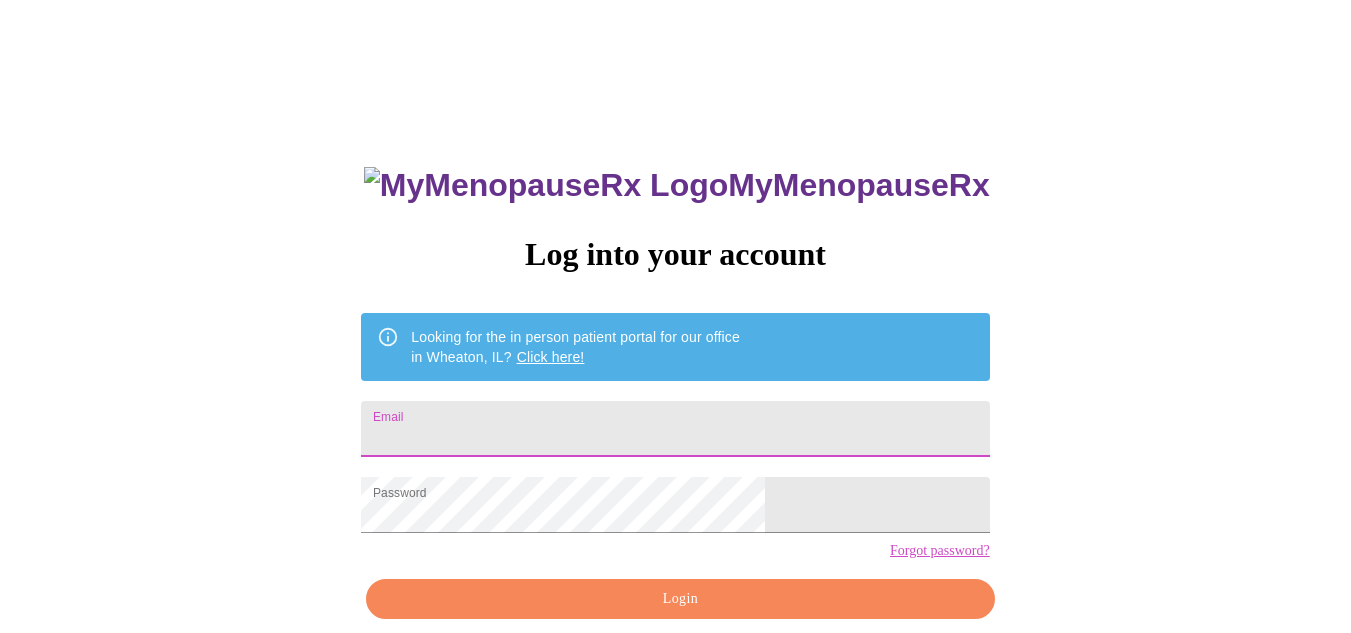 click on "Email" at bounding box center [675, 429] 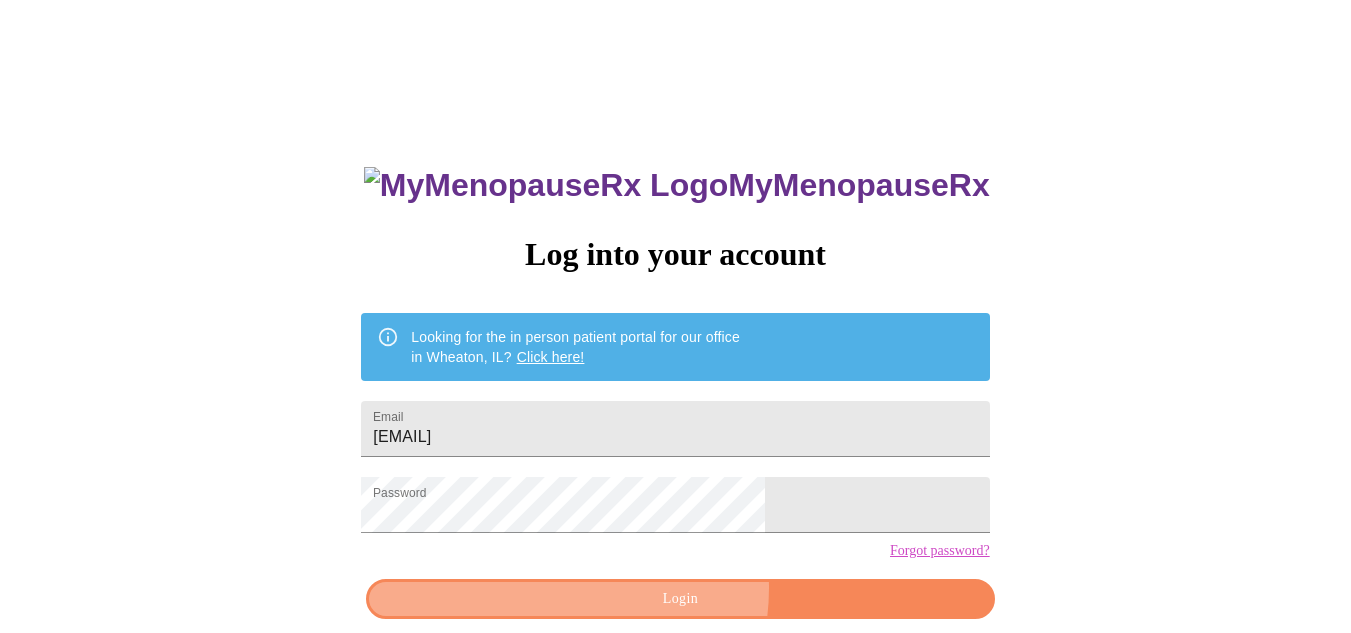 click on "Login" at bounding box center [680, 599] 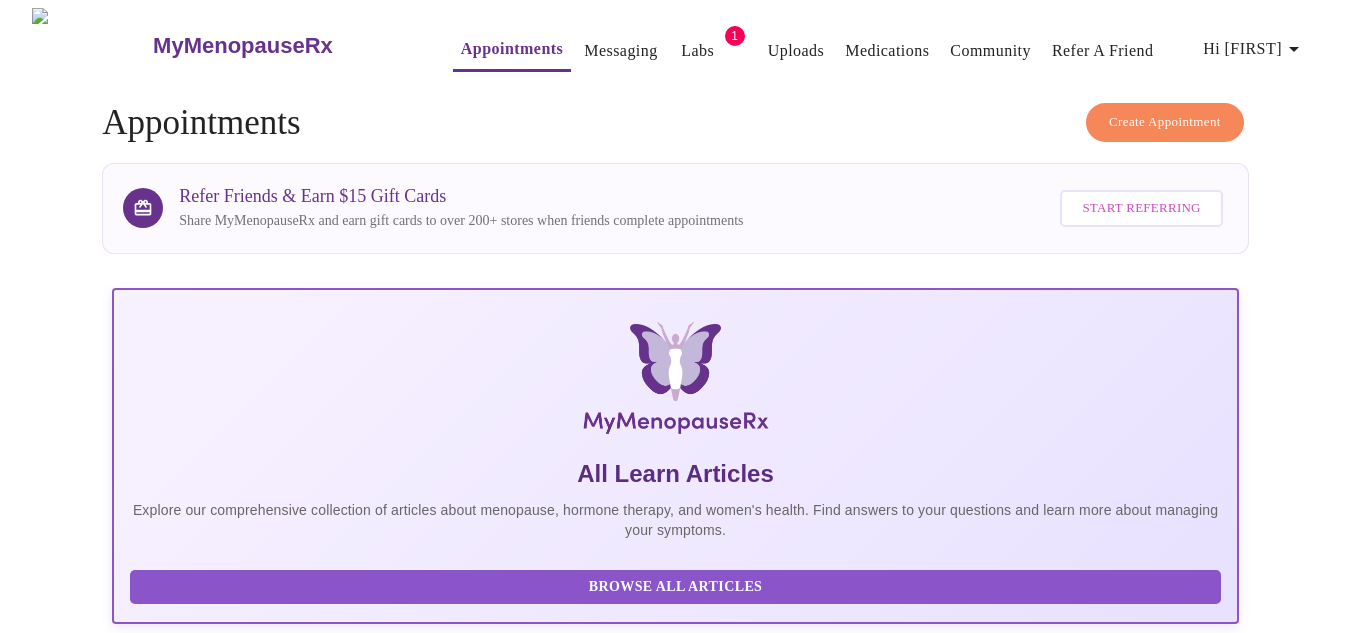 click at bounding box center (10, 316) 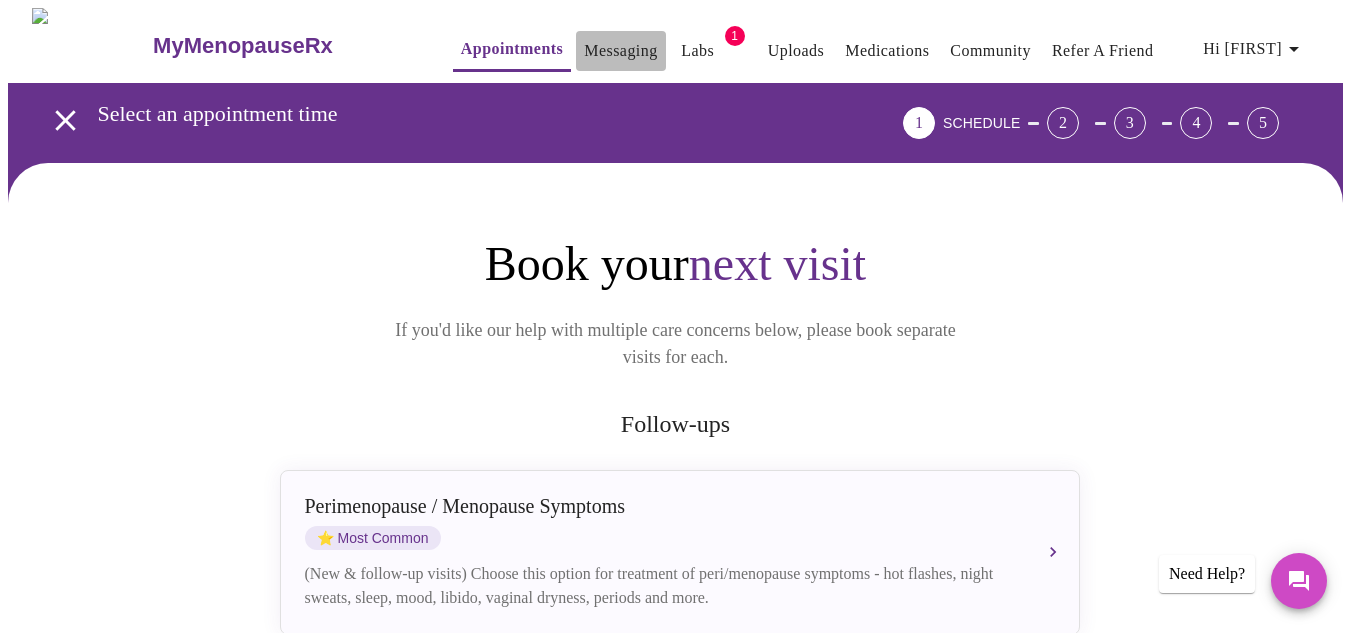 click on "Messaging" at bounding box center [620, 51] 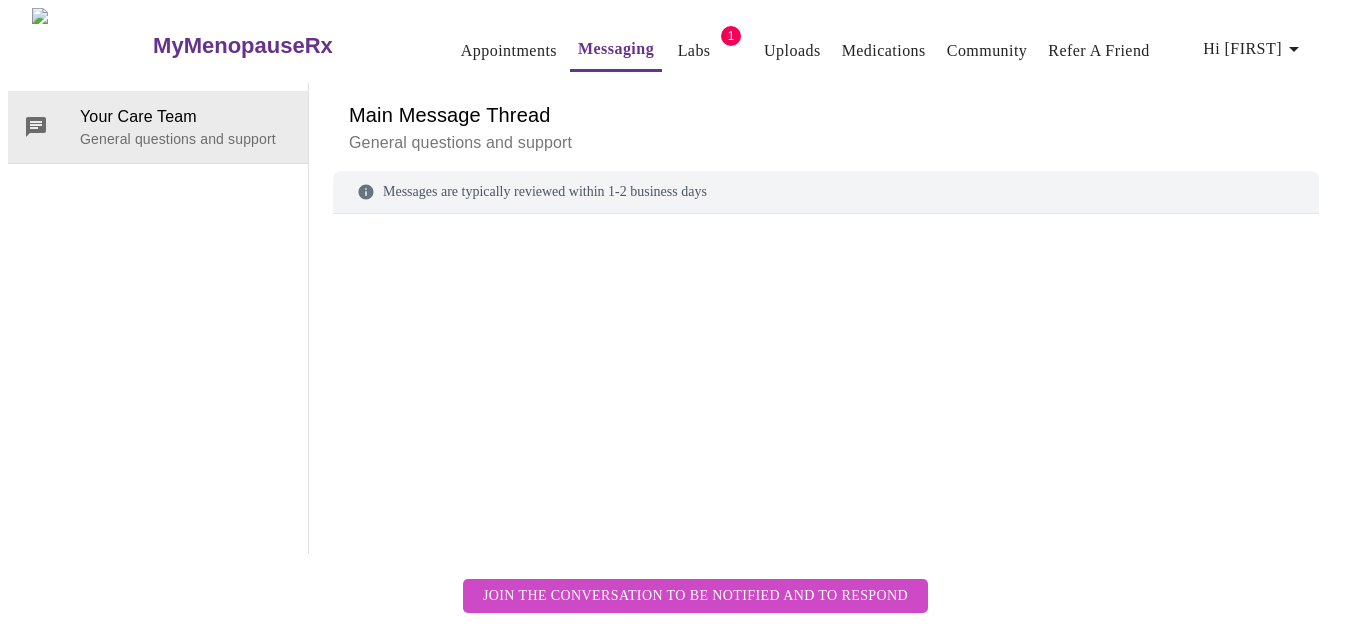 scroll, scrollTop: 75, scrollLeft: 0, axis: vertical 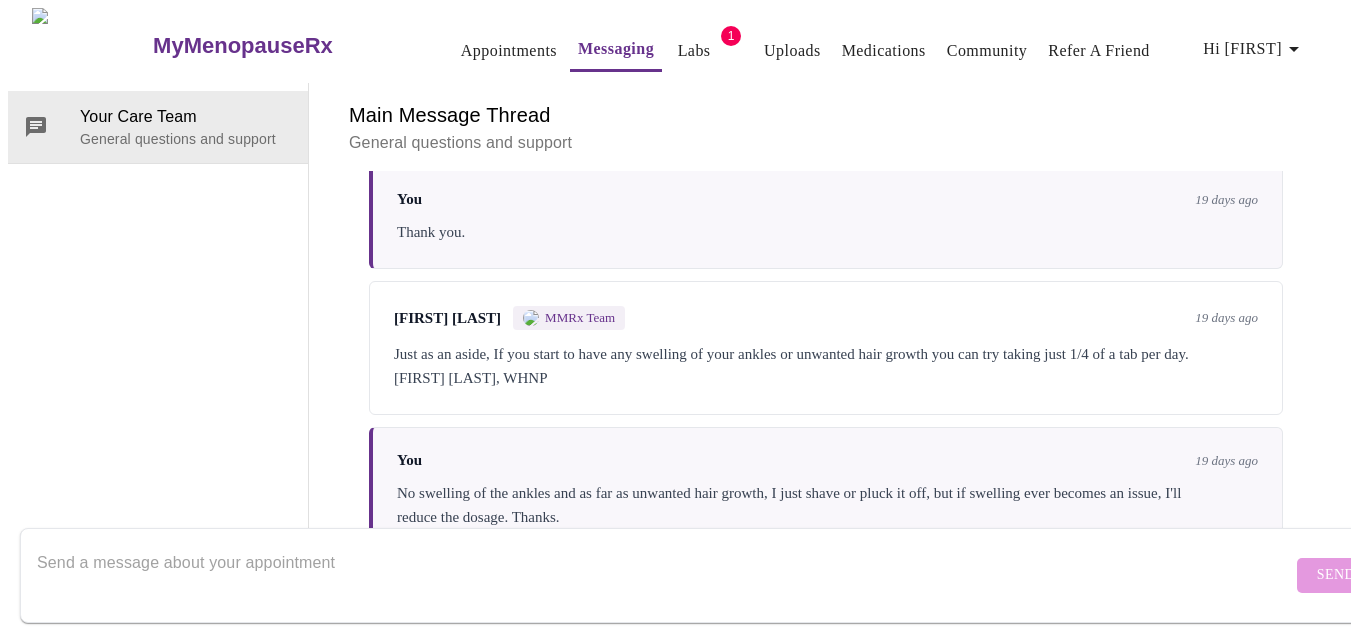 click on "Your Care Team General questions and support" at bounding box center [158, 318] 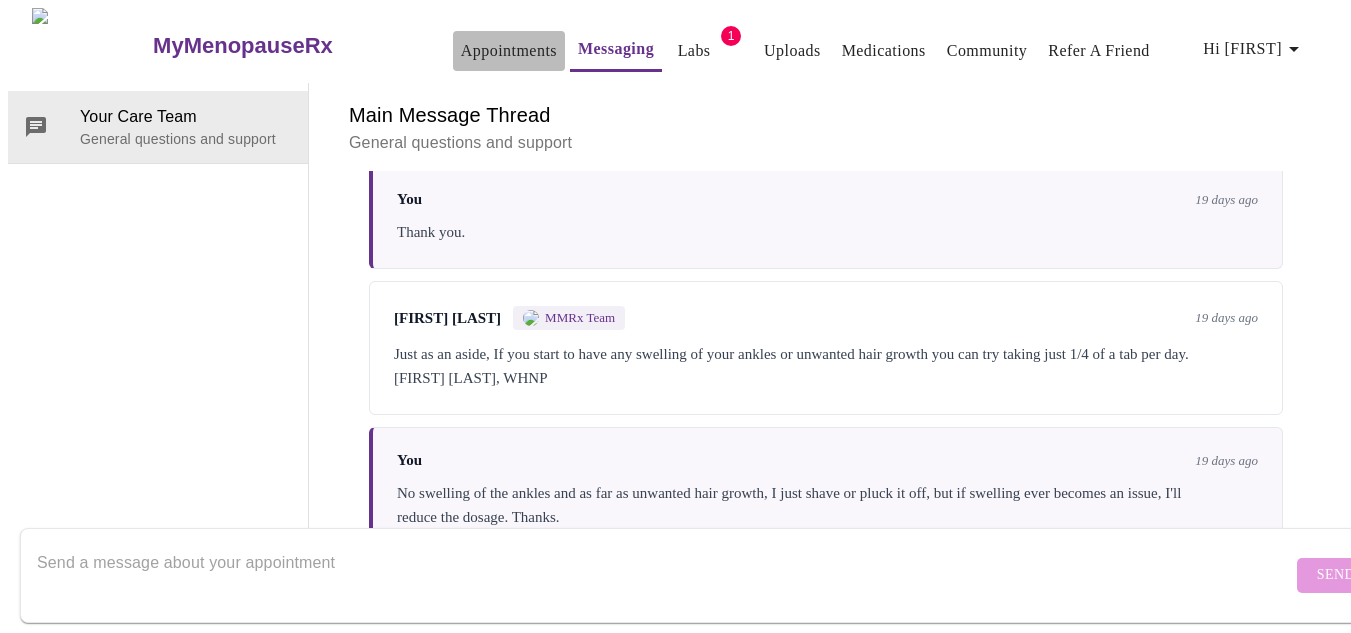 click on "Appointments" at bounding box center [509, 51] 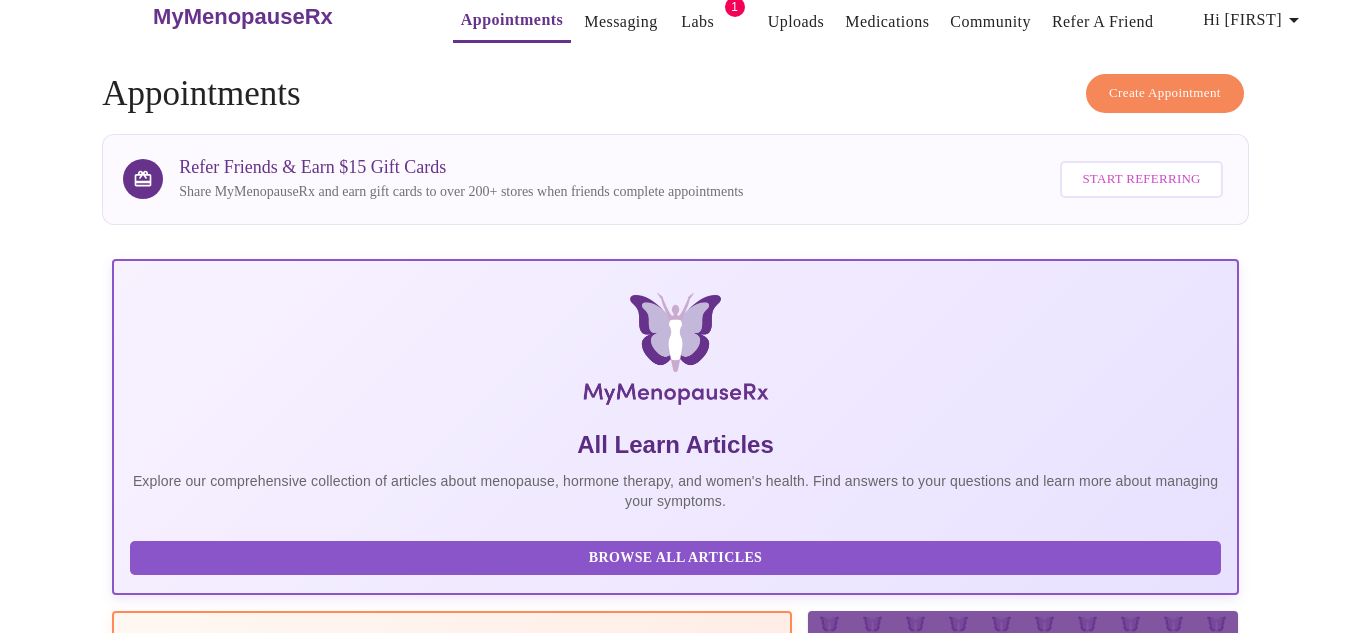 scroll, scrollTop: 0, scrollLeft: 0, axis: both 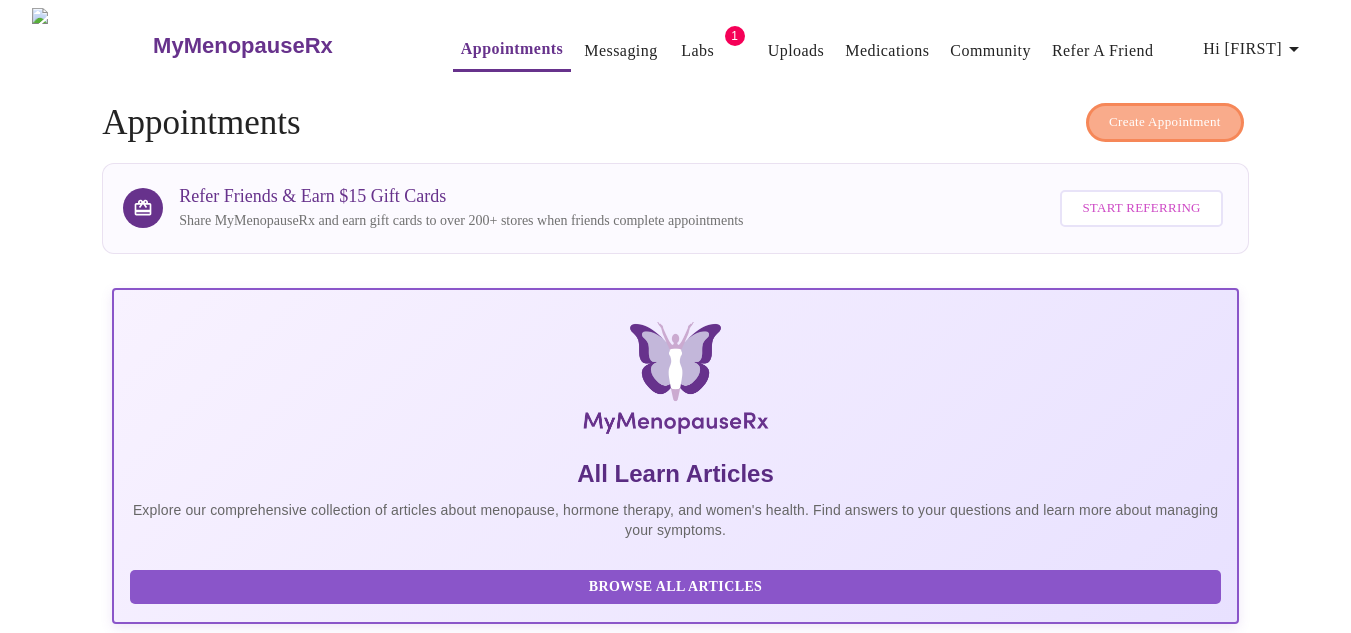 click on "Create Appointment" at bounding box center (1165, 122) 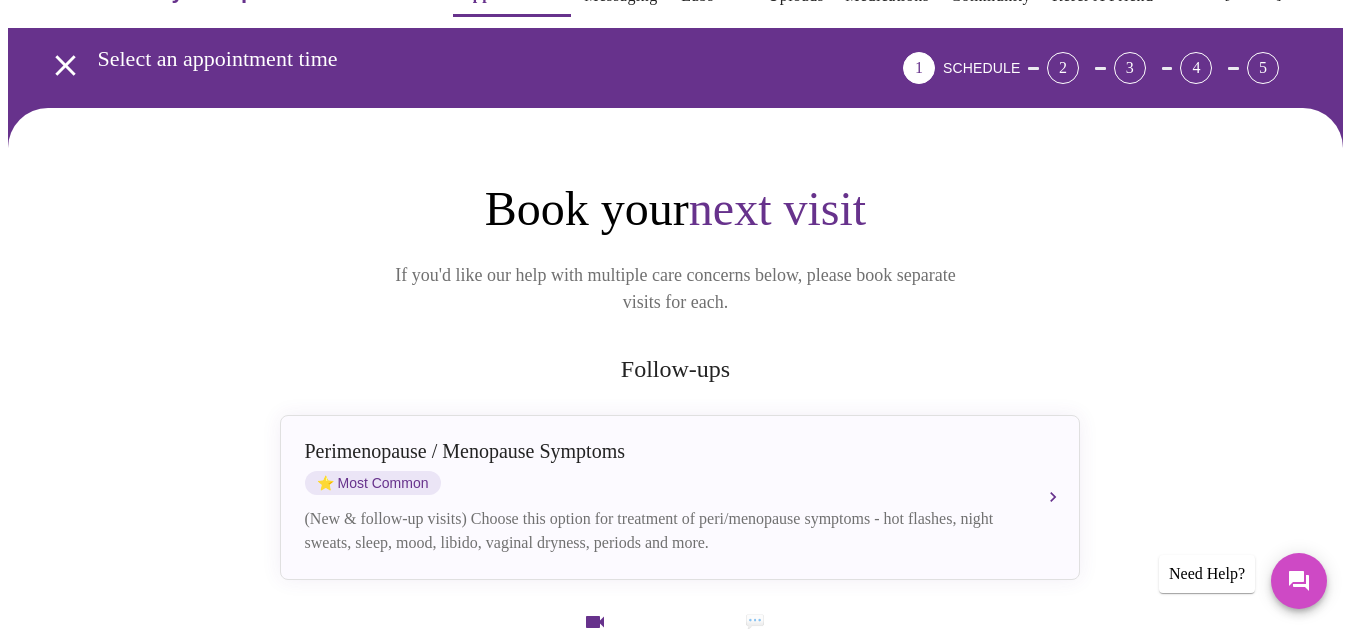 scroll, scrollTop: 49, scrollLeft: 0, axis: vertical 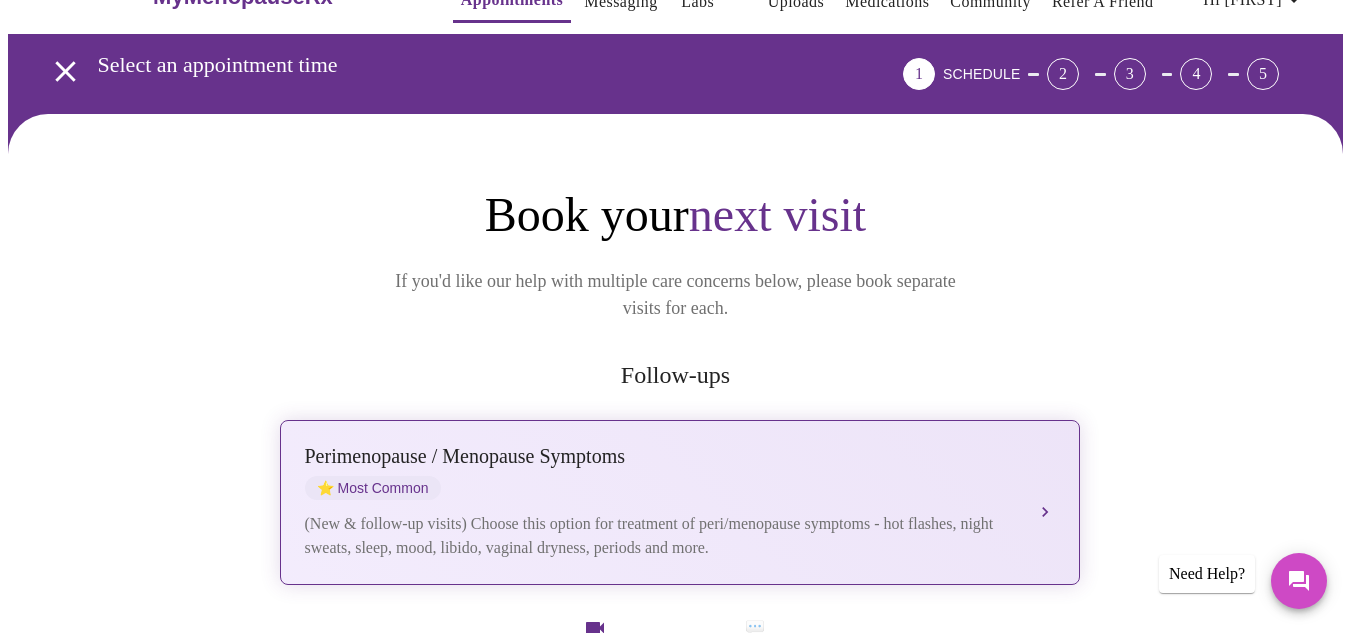 click on "(New & follow-up visits) Choose this option for treatment of peri/menopause symptoms - hot flashes, night sweats, sleep, mood, libido, vaginal dryness, periods and more." at bounding box center [660, 536] 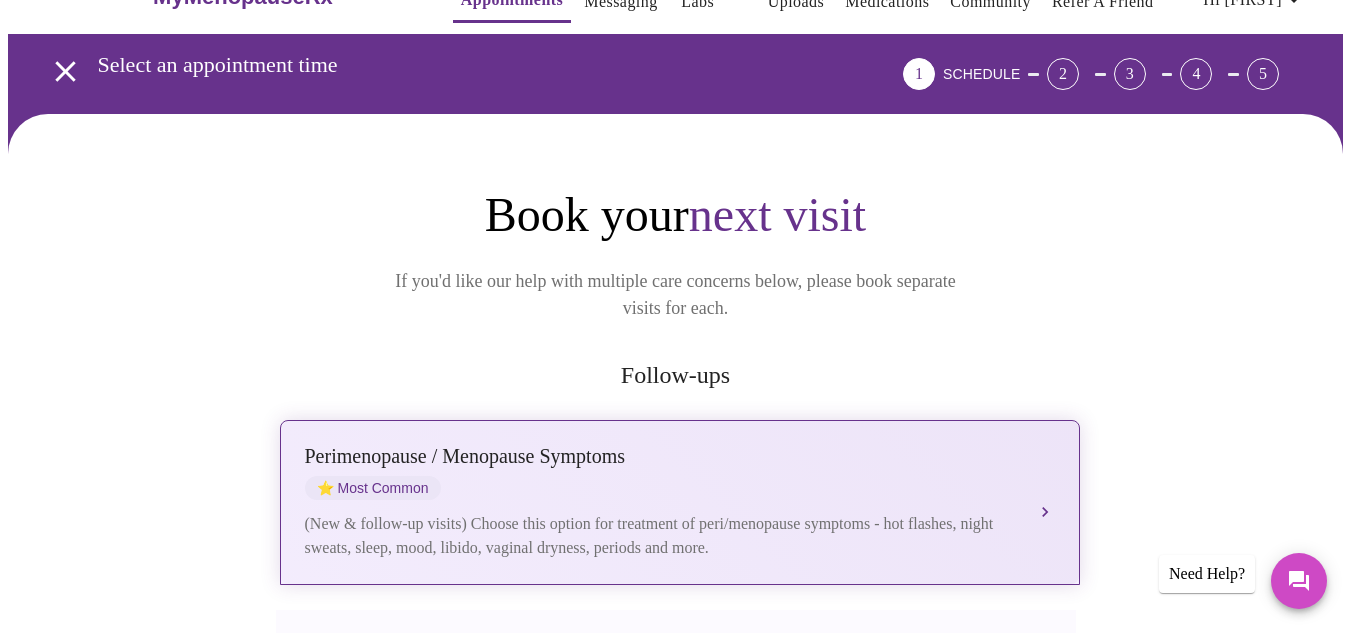 type 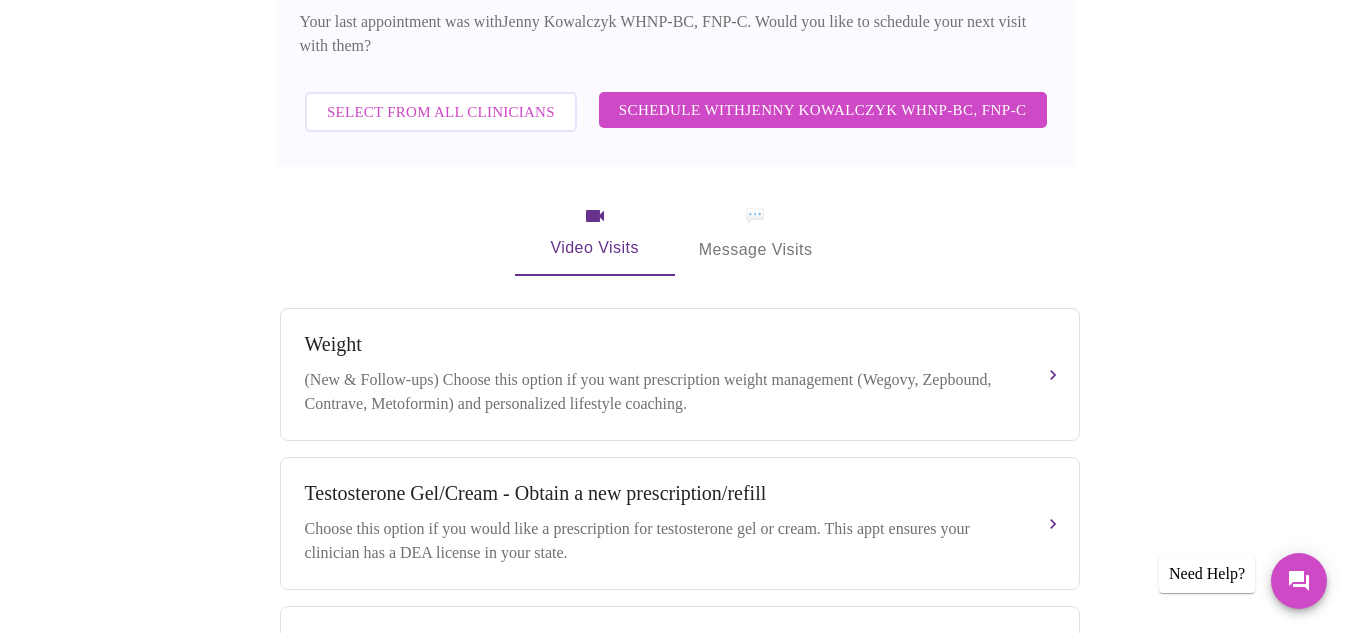 scroll, scrollTop: 569, scrollLeft: 0, axis: vertical 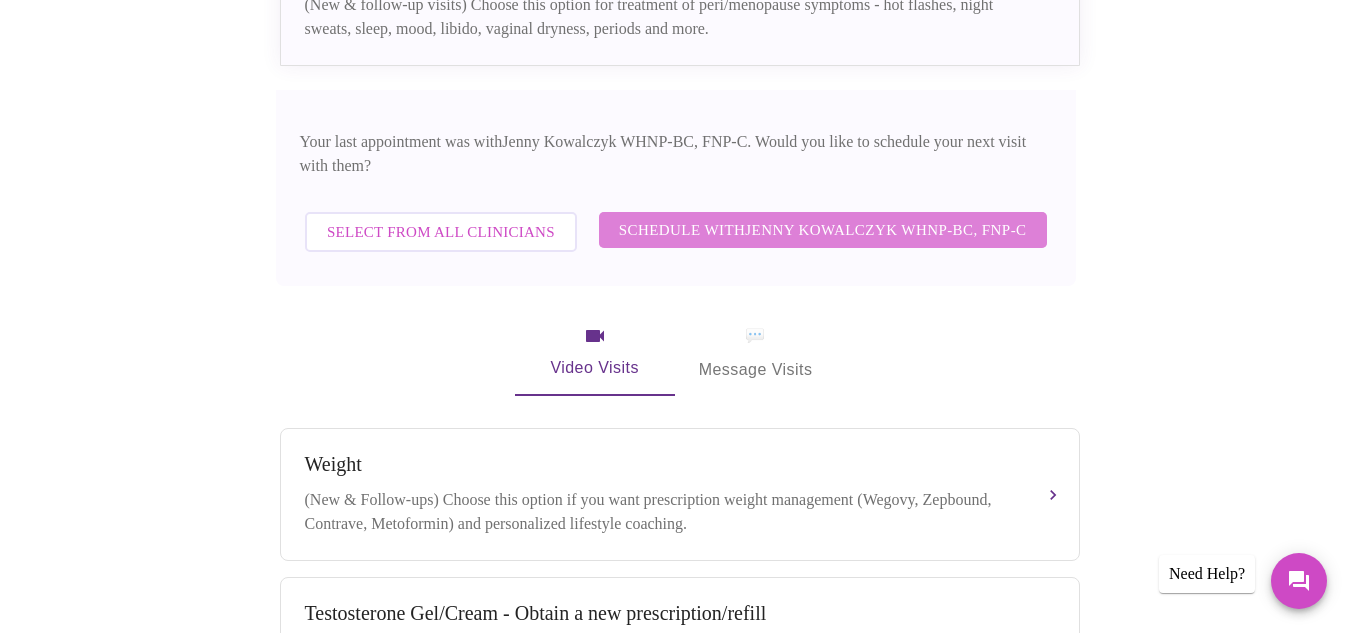 click on "Schedule with  [FIRST] [LAST] WHNP-BC, FNP-C" at bounding box center (823, 230) 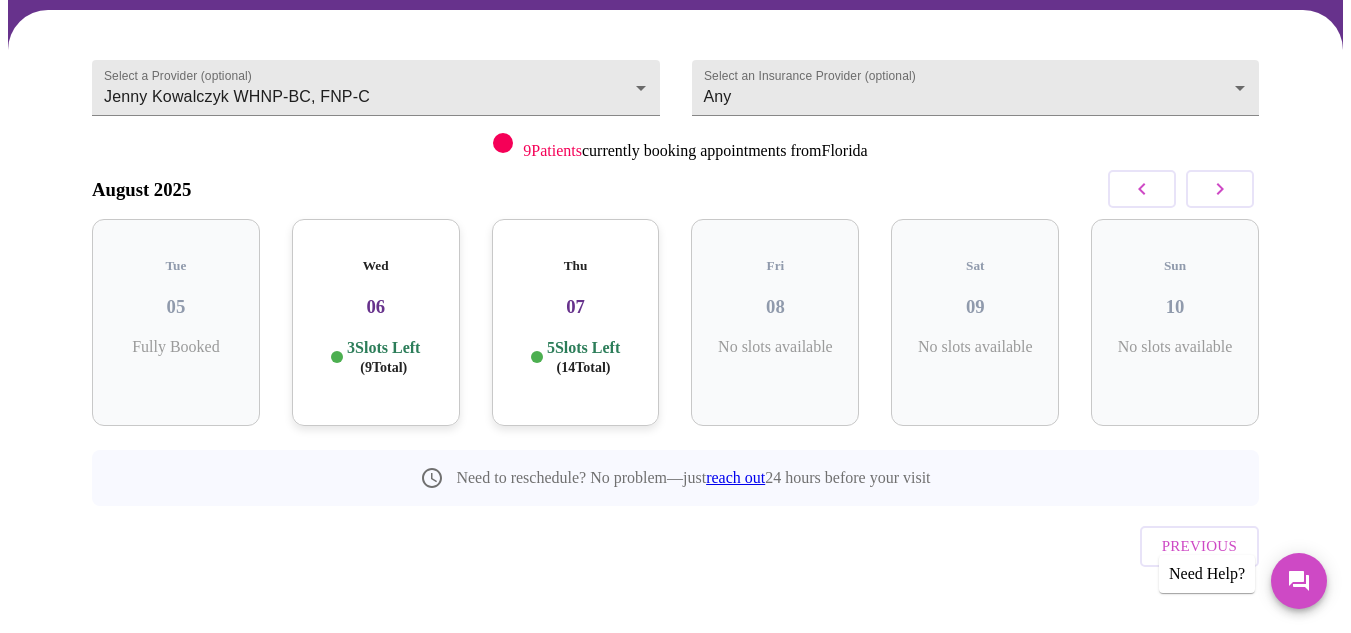 click 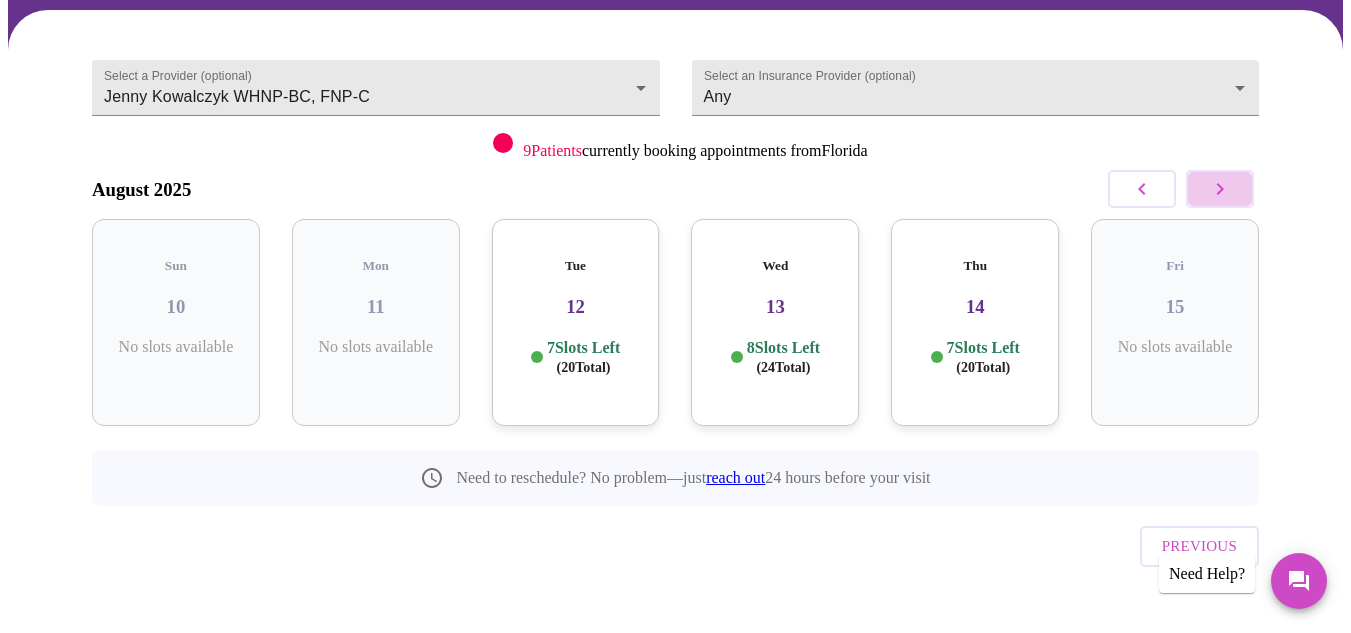 click 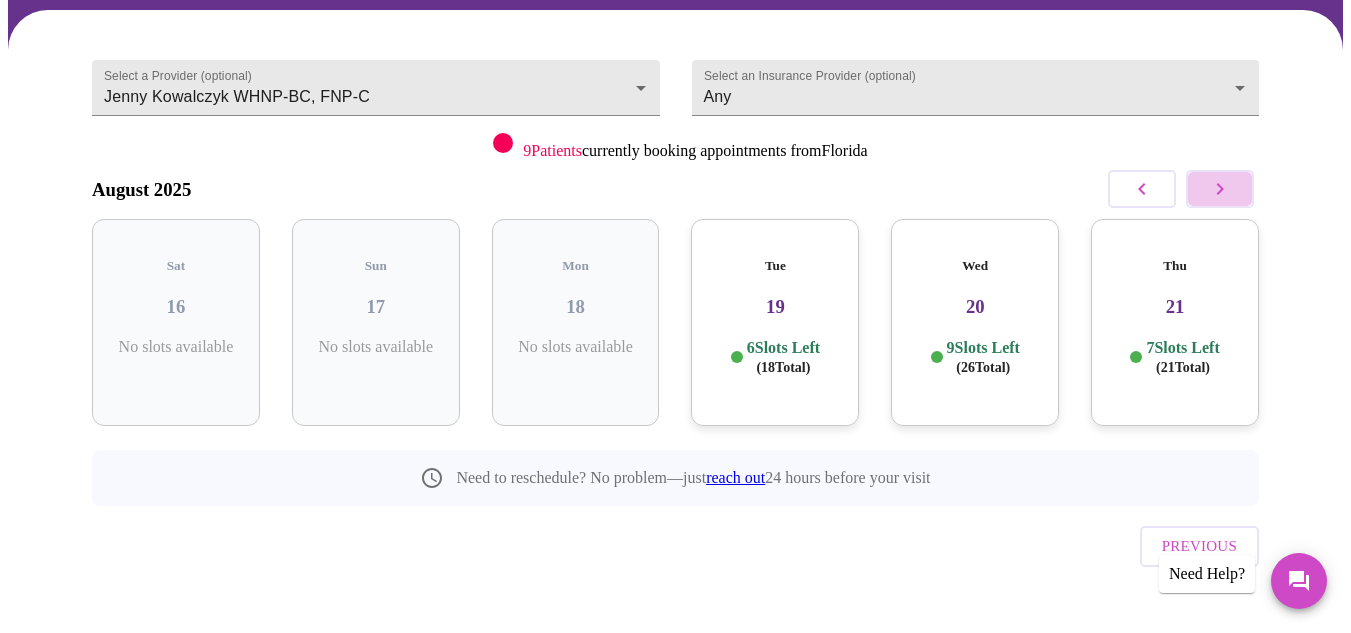 click 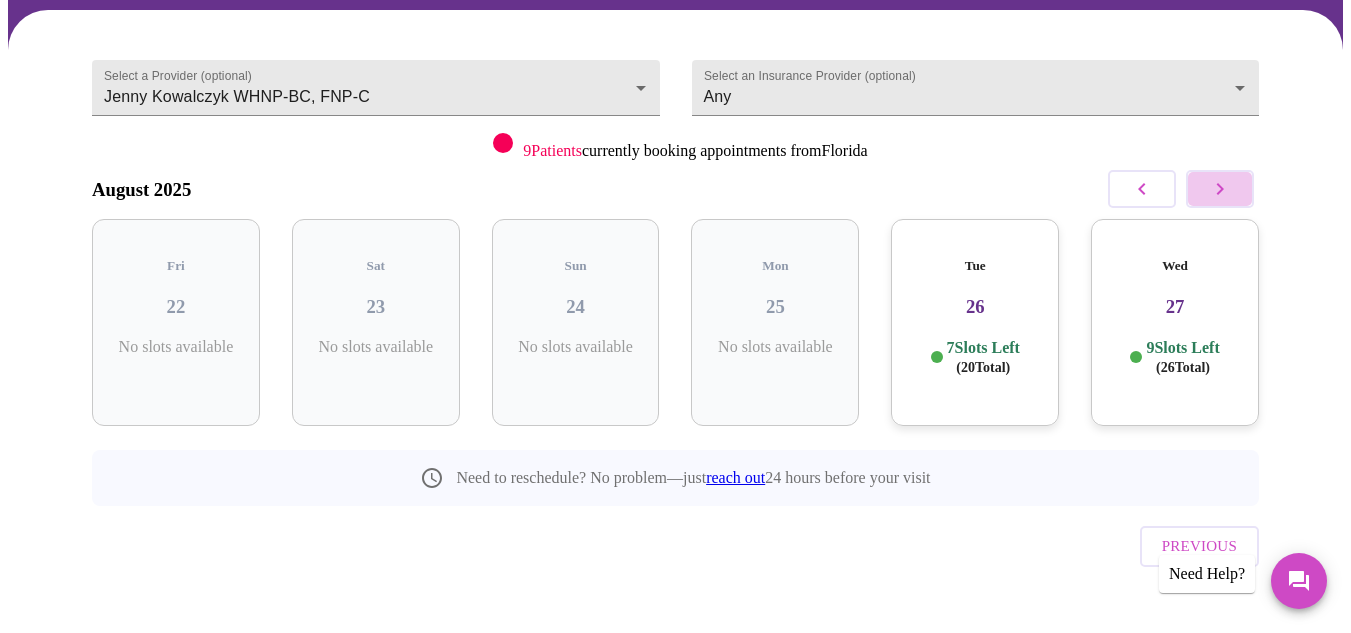 click 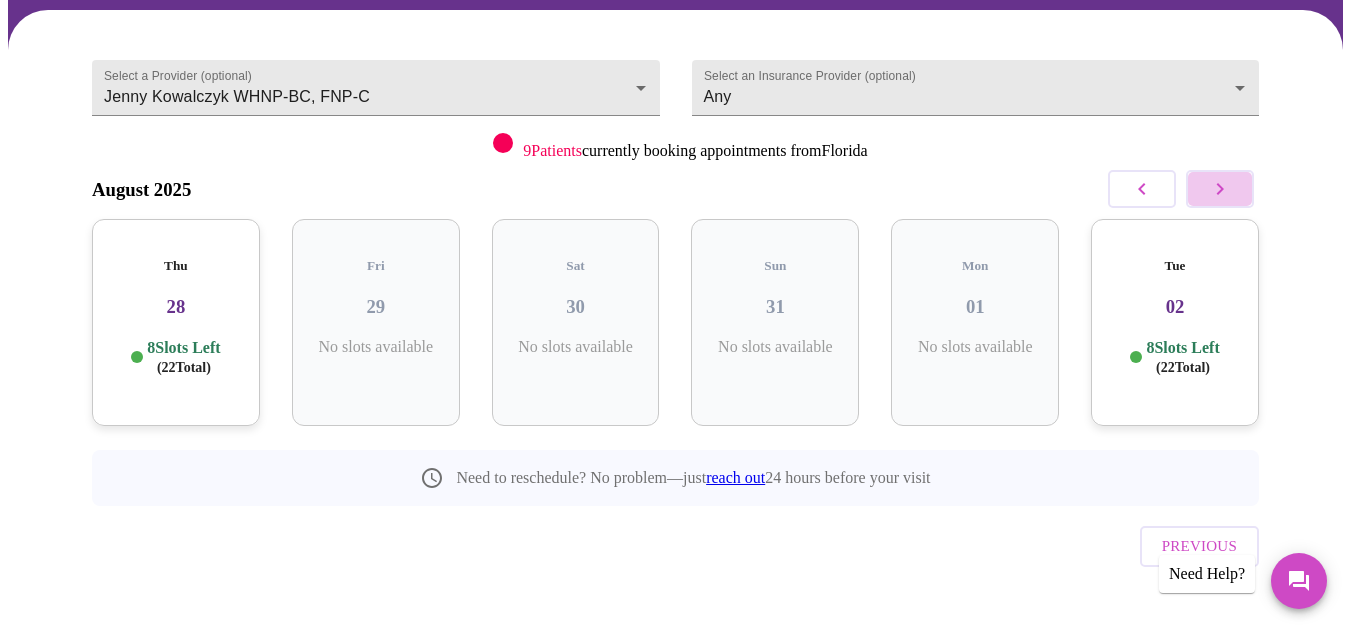 click 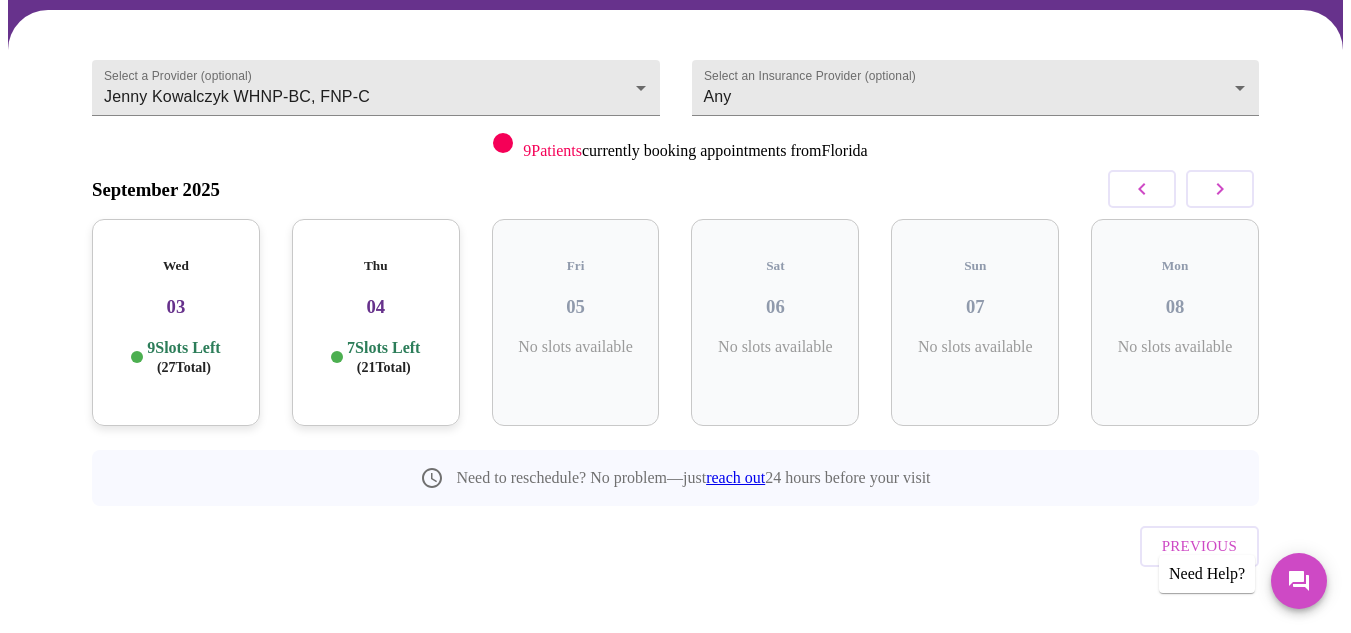 click 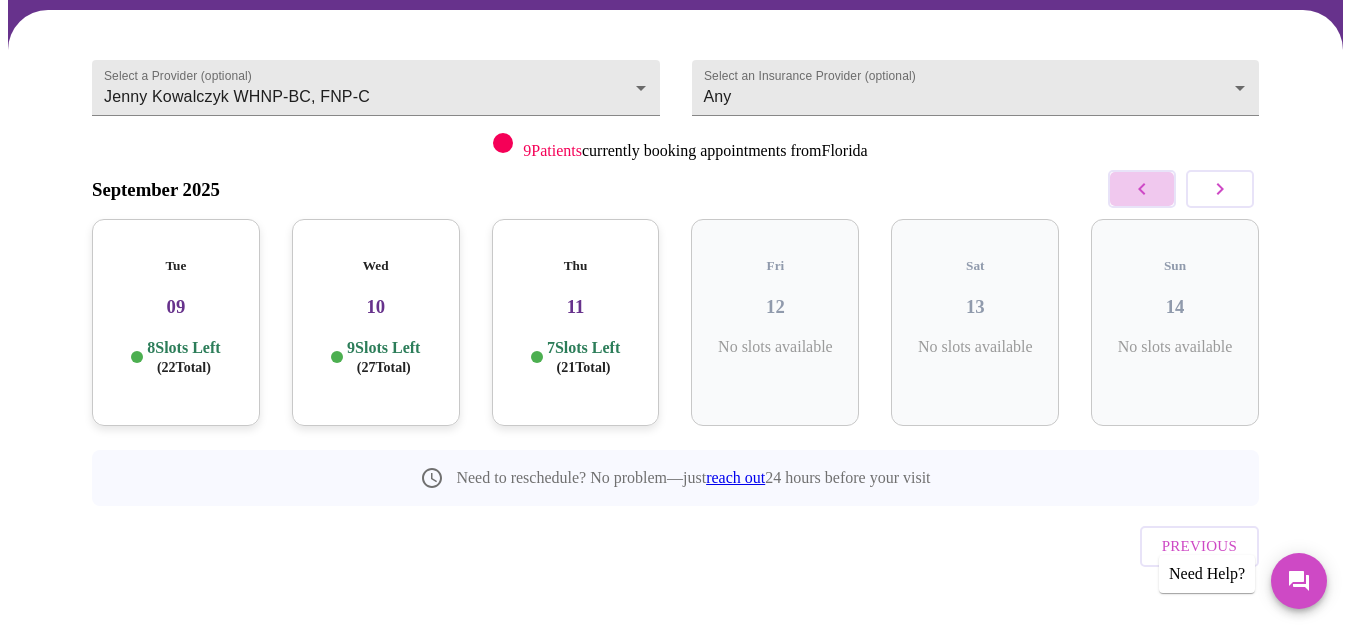 click 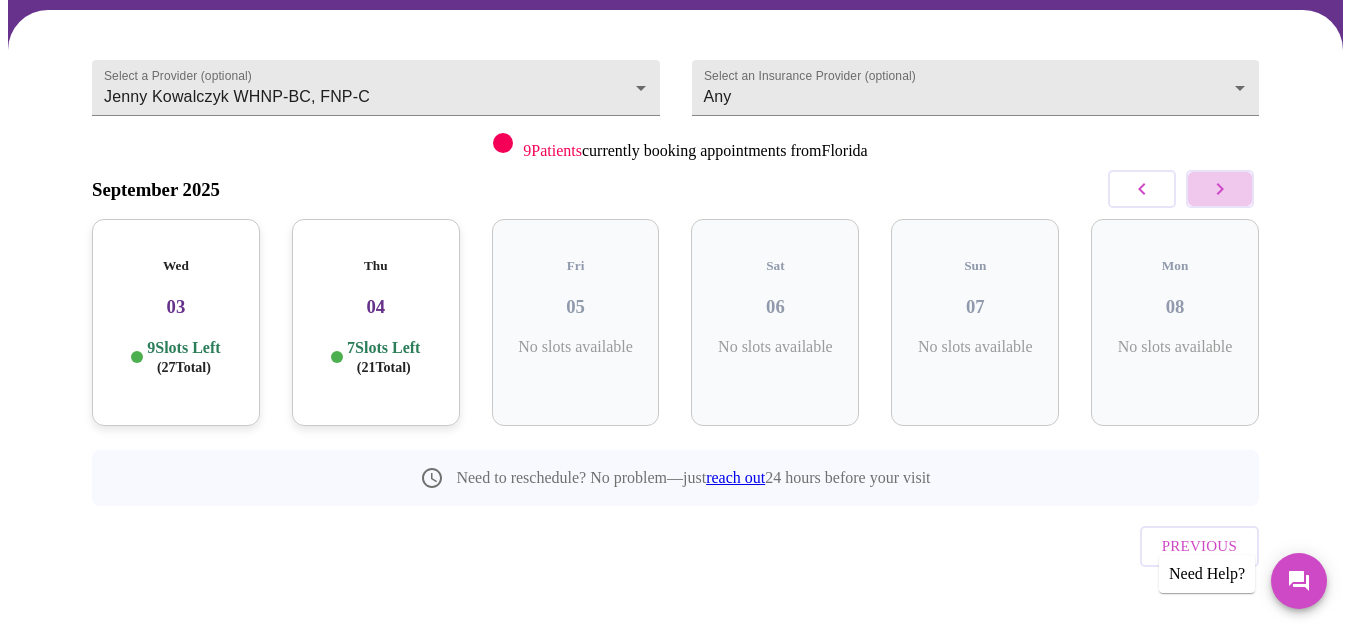 click at bounding box center [1220, 189] 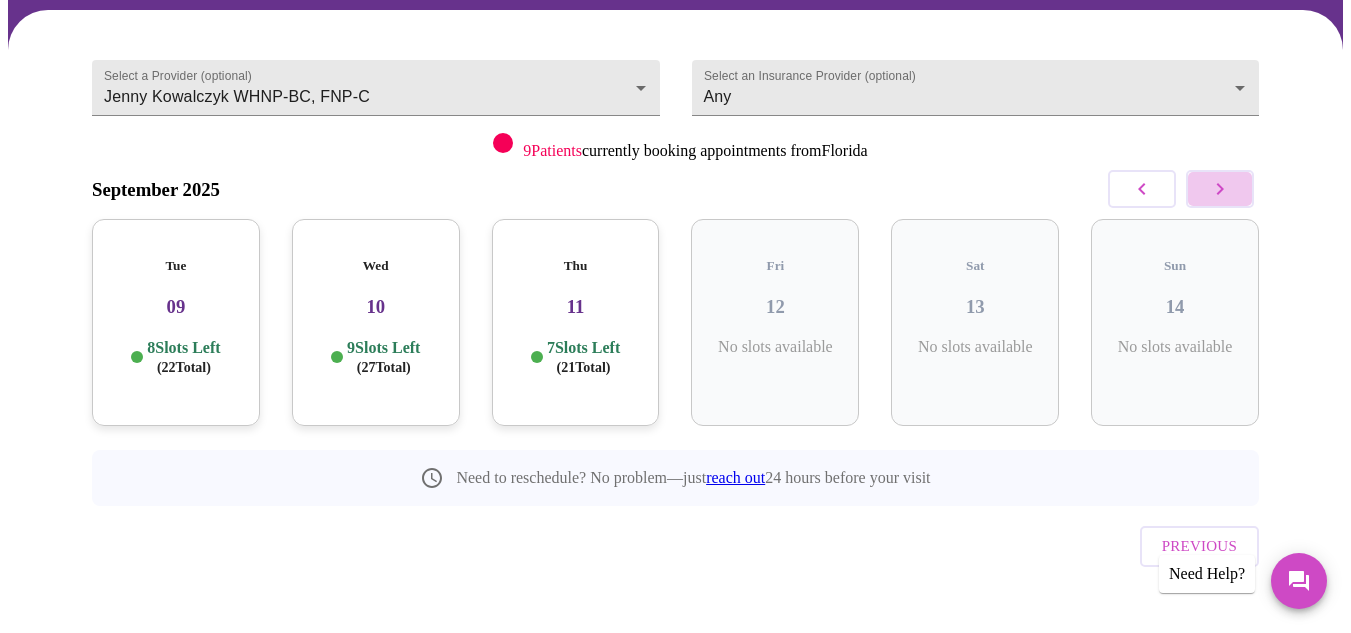 click at bounding box center [1220, 189] 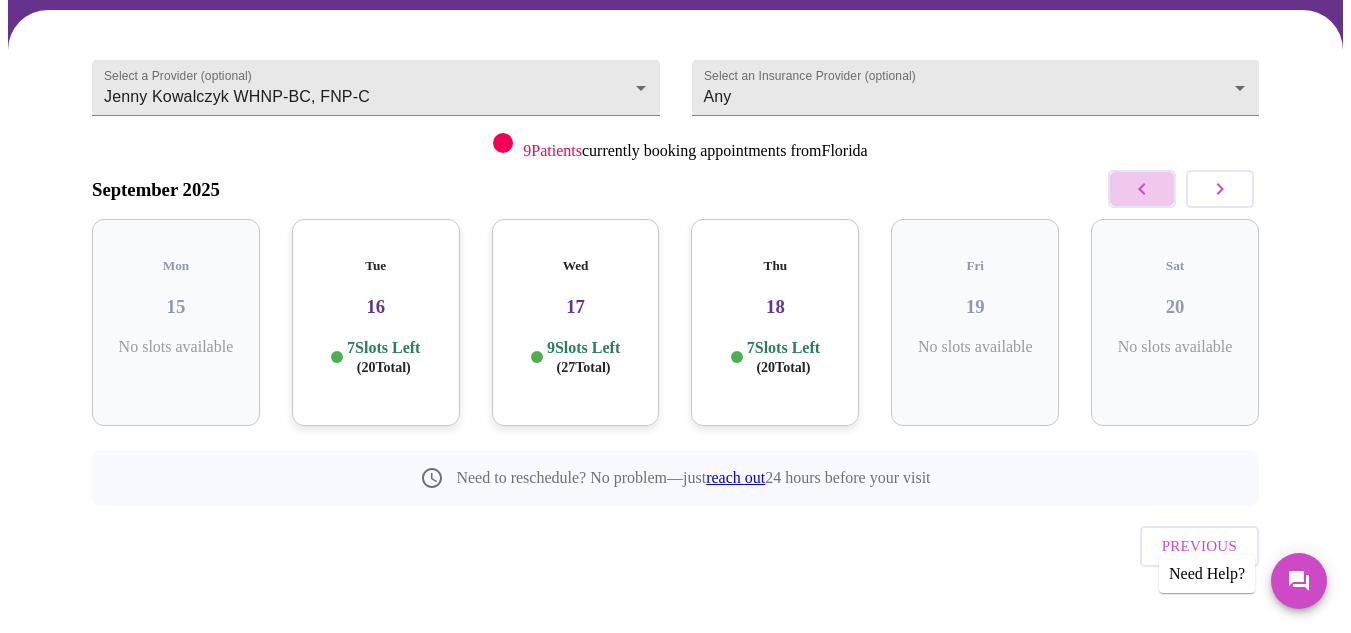 click at bounding box center (1142, 189) 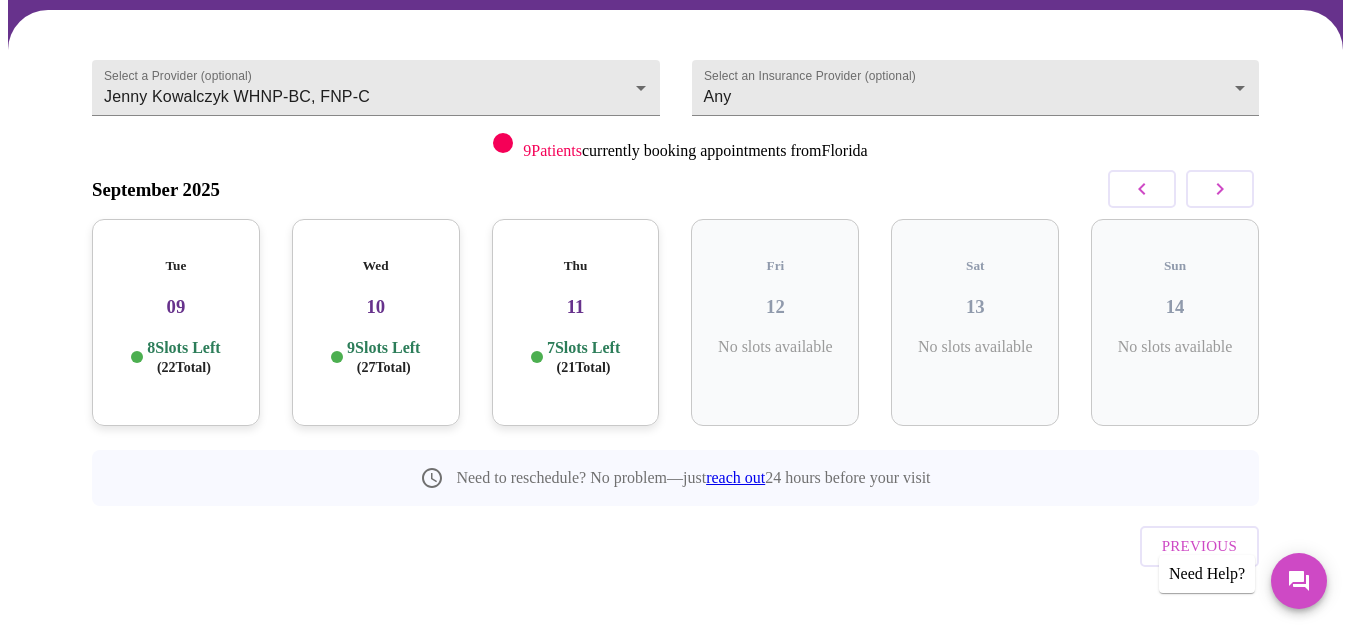 click on "[NUMBER] Slots Left ( [NUMBER] Total)" at bounding box center (576, 322) 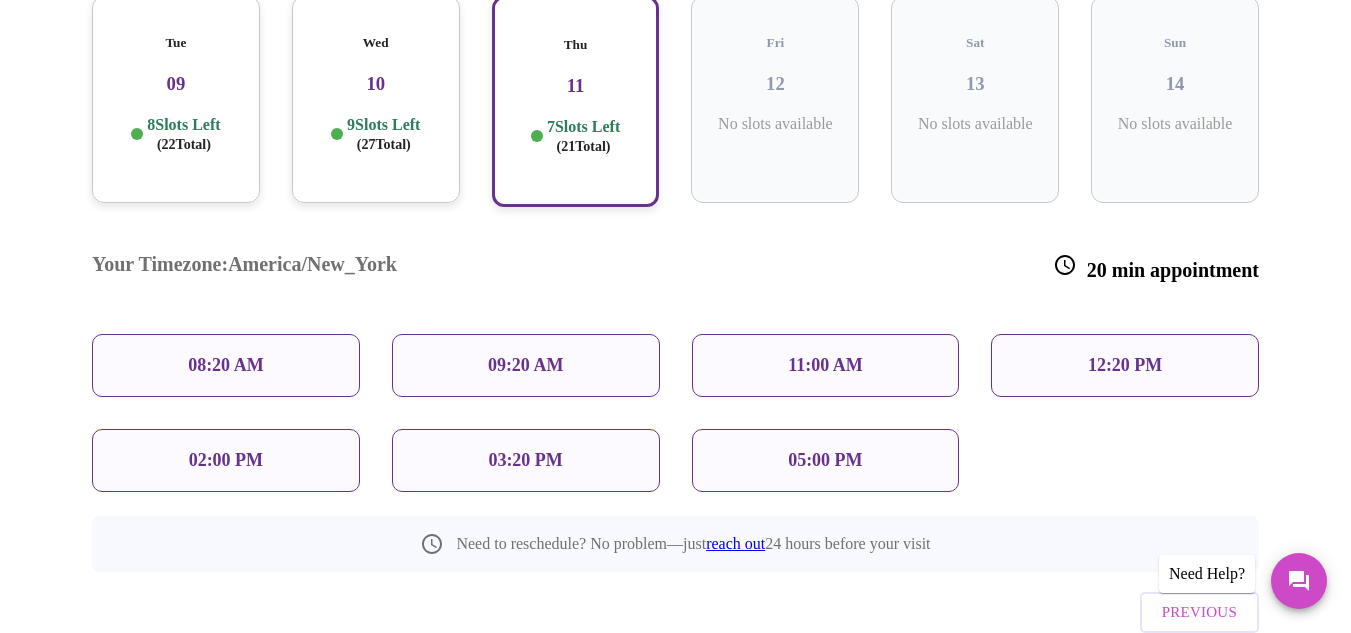 scroll, scrollTop: 336, scrollLeft: 0, axis: vertical 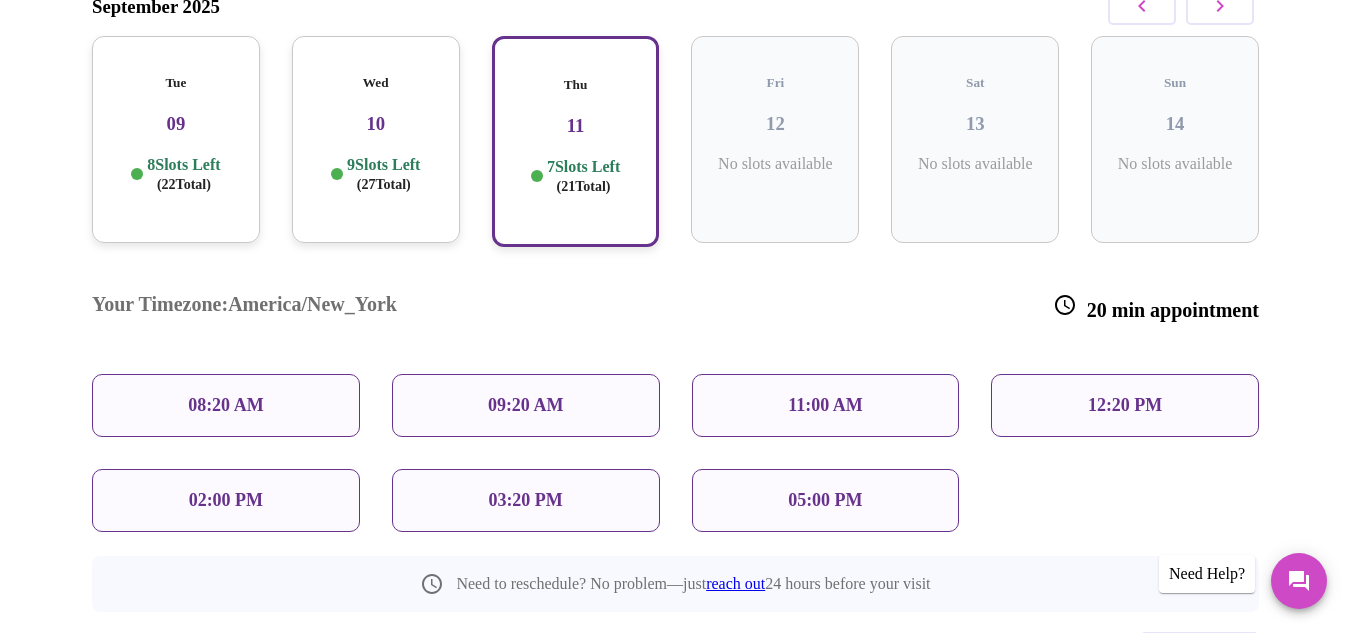 click on "[NUMBER] Slots Left ( [NUMBER] Total)" at bounding box center (383, 174) 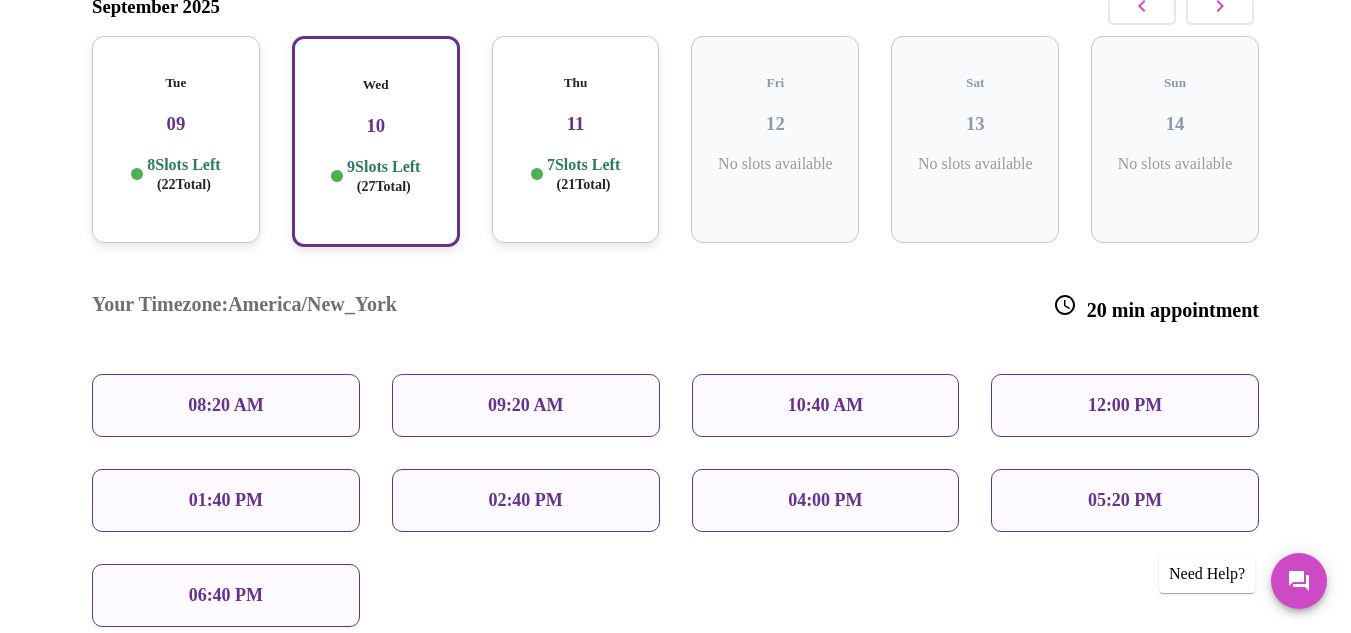 click on "12:00 PM" at bounding box center (1125, 405) 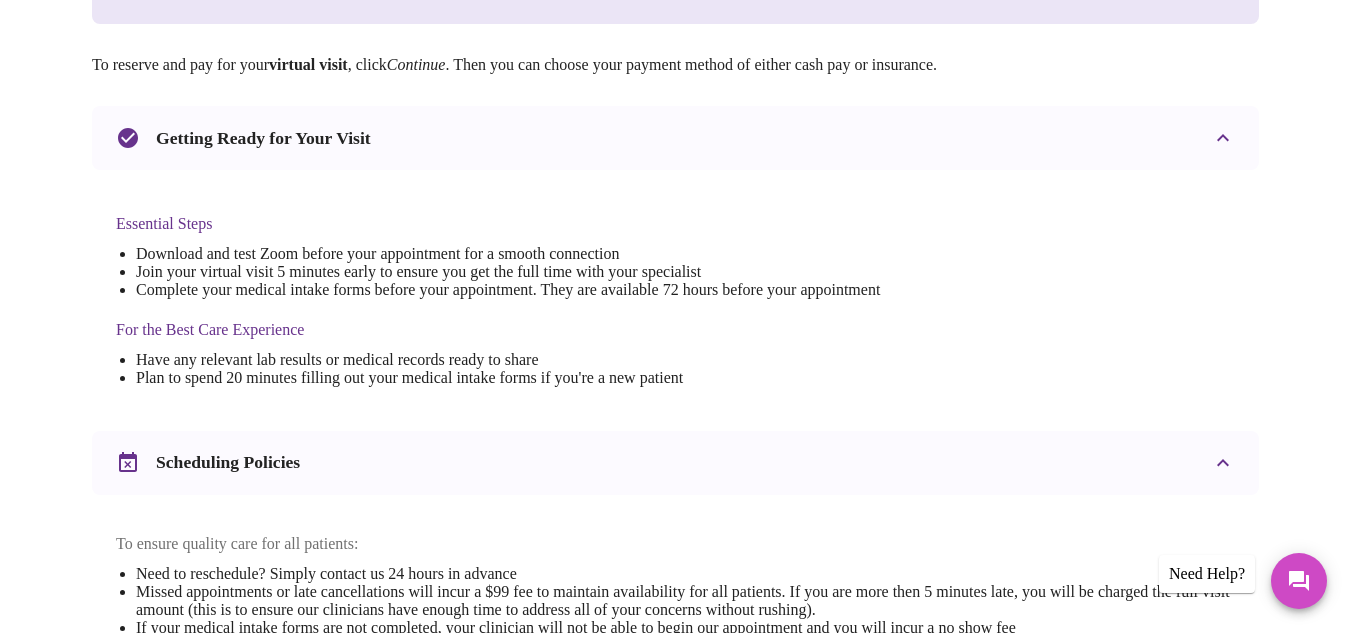 scroll, scrollTop: 0, scrollLeft: 0, axis: both 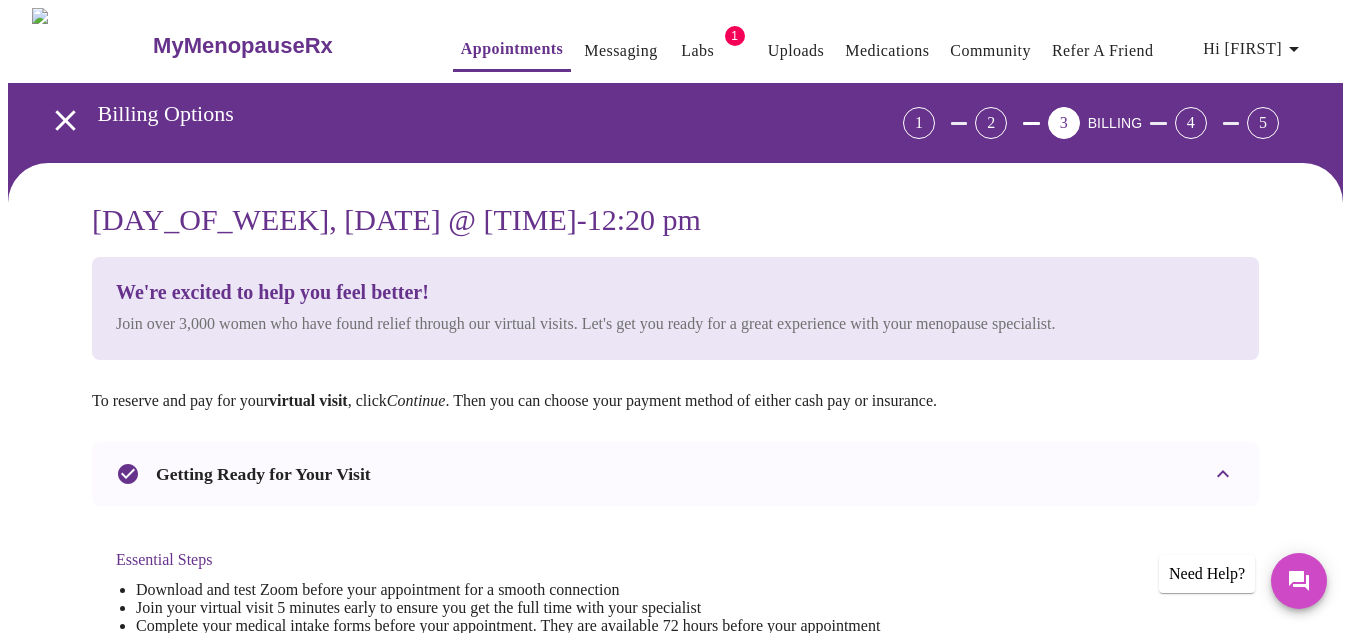 click on "[DAY_OF_WEEK], [DATE] @ [TIME]  -  [TIME] We're excited to help you feel better! Join over 3,000 women who have found relief through our virtual visits. Let's get you ready for a great experience with your menopause specialist. To reserve and pay for your  virtual visit , click  Continue . Then you can choose your payment method of either cash pay or insurance. Getting Ready for Your Visit Essential Steps Download and test Zoom before your appointment for a smooth connection Join your virtual visit 5 minutes early to ensure you get the full time with your specialist Complete your medical intake forms before your appointment. They are available 72 hours before your appointment For the Best Care Experience Have any relevant lab results or medical records ready to share Plan to spend 20 minutes filling out your medical intake forms if you're a new patient Scheduling Policies To ensure quality care for all patients: Need to reschedule? Simply contact us 24 hours in advance Your Virtual Visit . Previous" at bounding box center [675, 770] 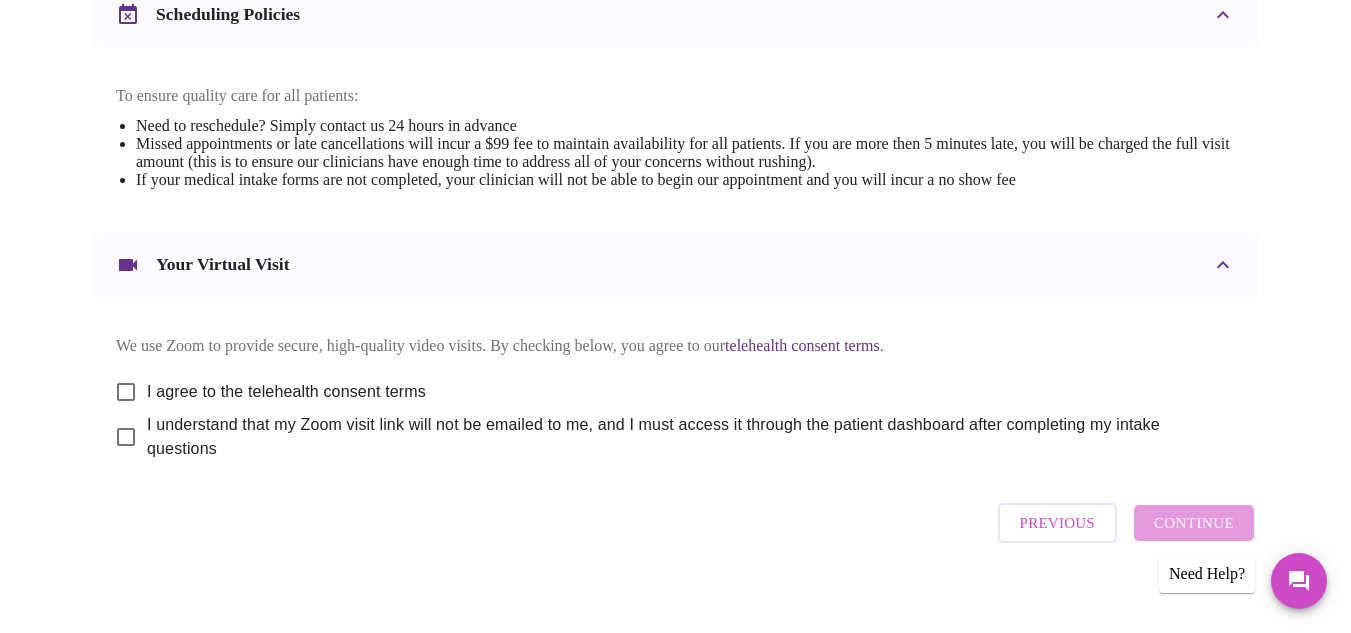 scroll, scrollTop: 783, scrollLeft: 0, axis: vertical 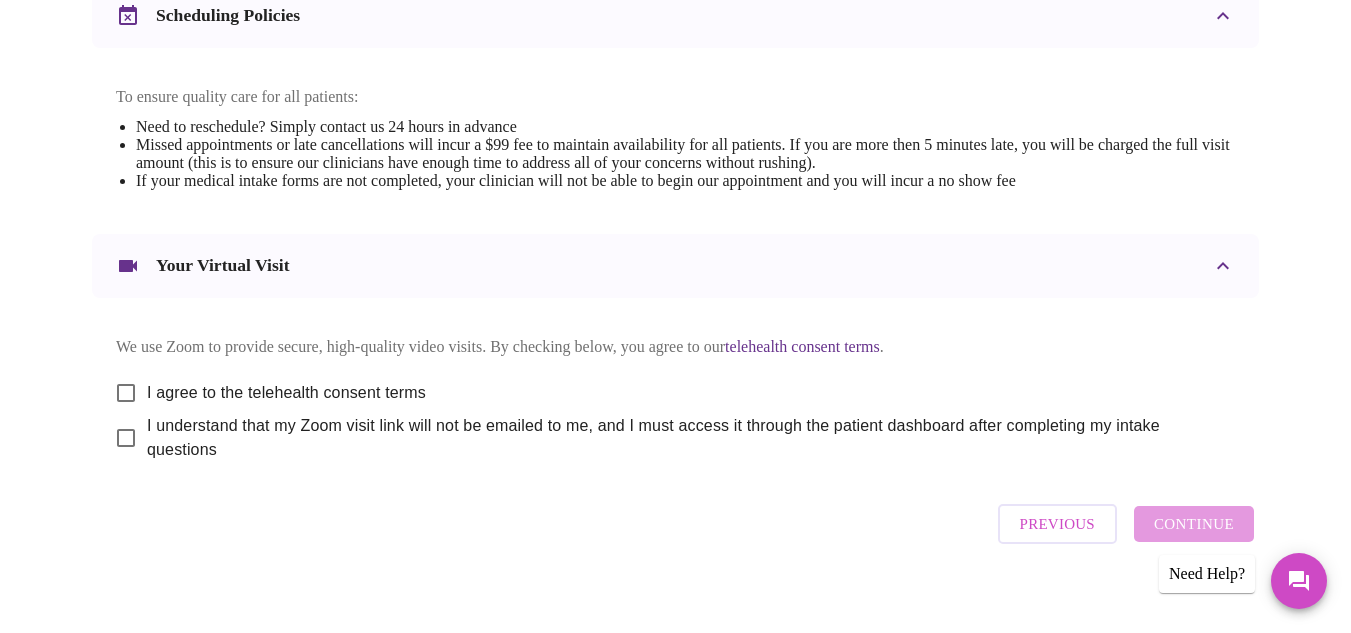 click on "I agree to the telehealth consent terms" at bounding box center [286, 393] 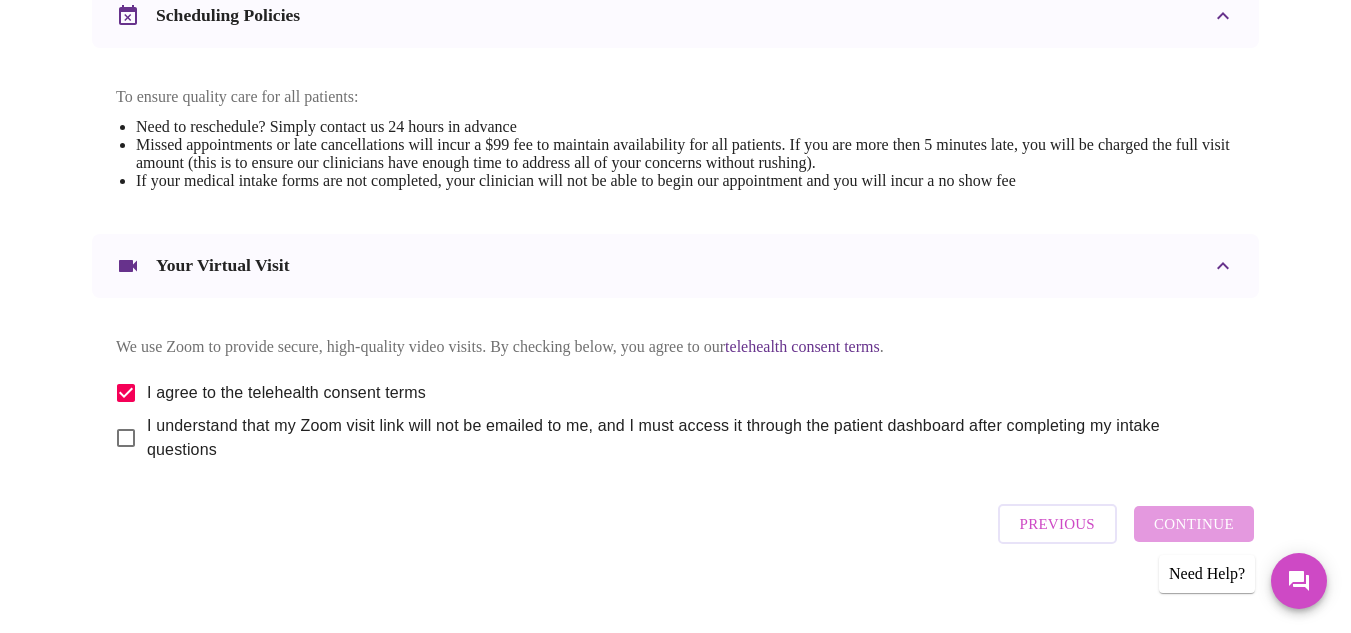 click on "I understand that my Zoom visit link will not be emailed to me, and I must access it through the patient dashboard after completing my intake questions" at bounding box center (683, 438) 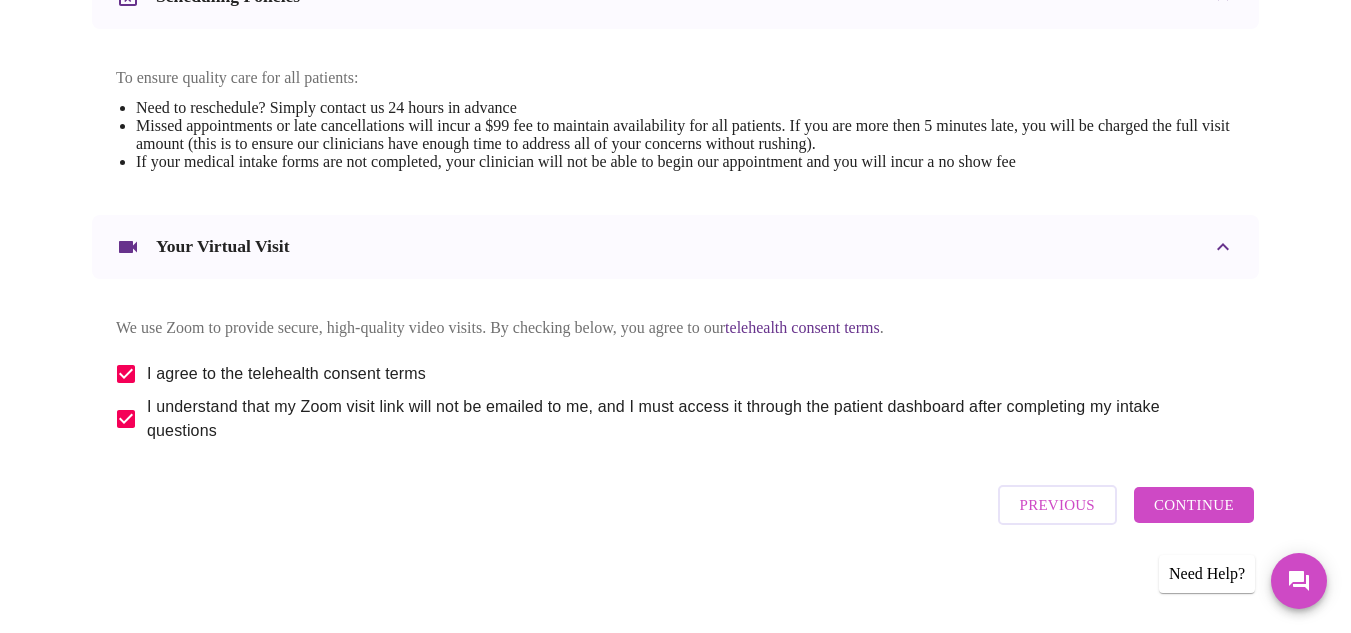 scroll, scrollTop: 823, scrollLeft: 0, axis: vertical 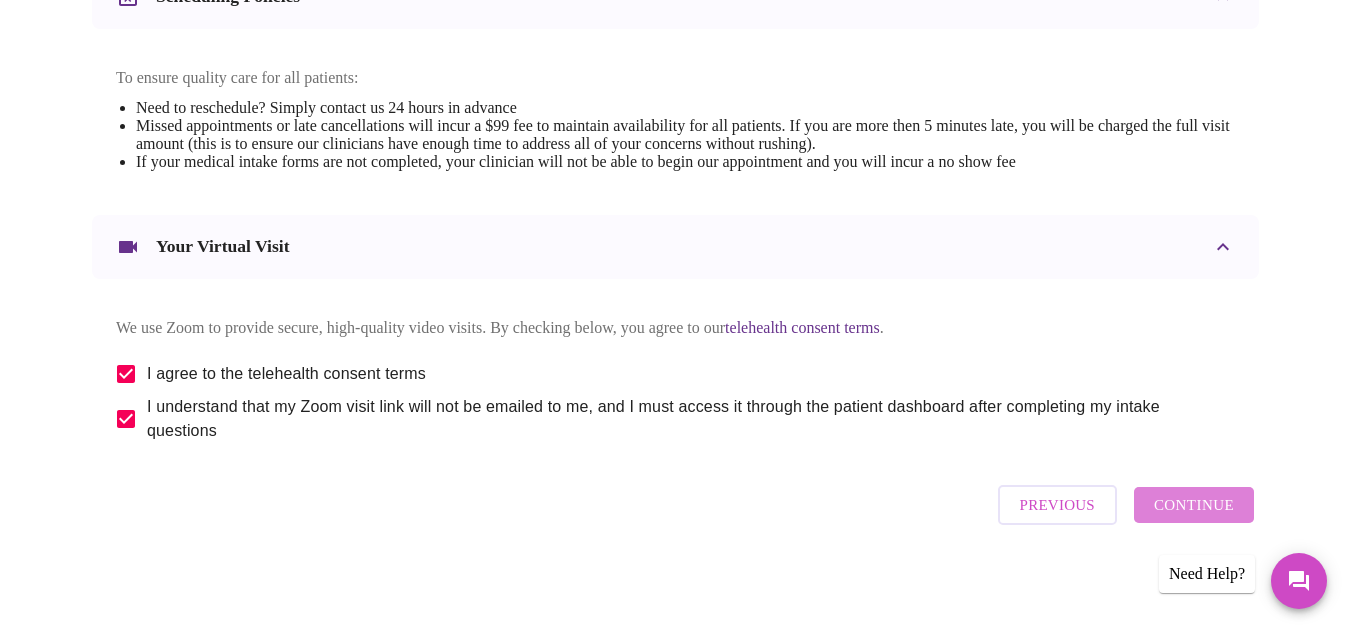 click on "Continue" at bounding box center (1194, 505) 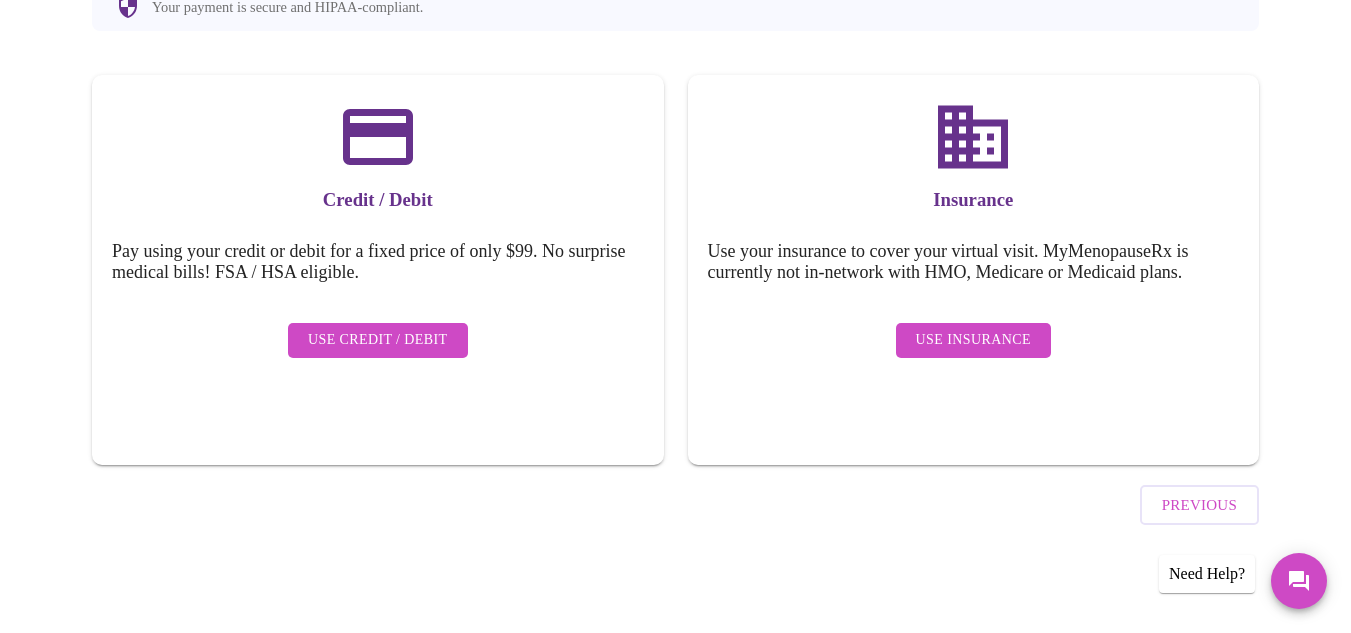 scroll, scrollTop: 218, scrollLeft: 0, axis: vertical 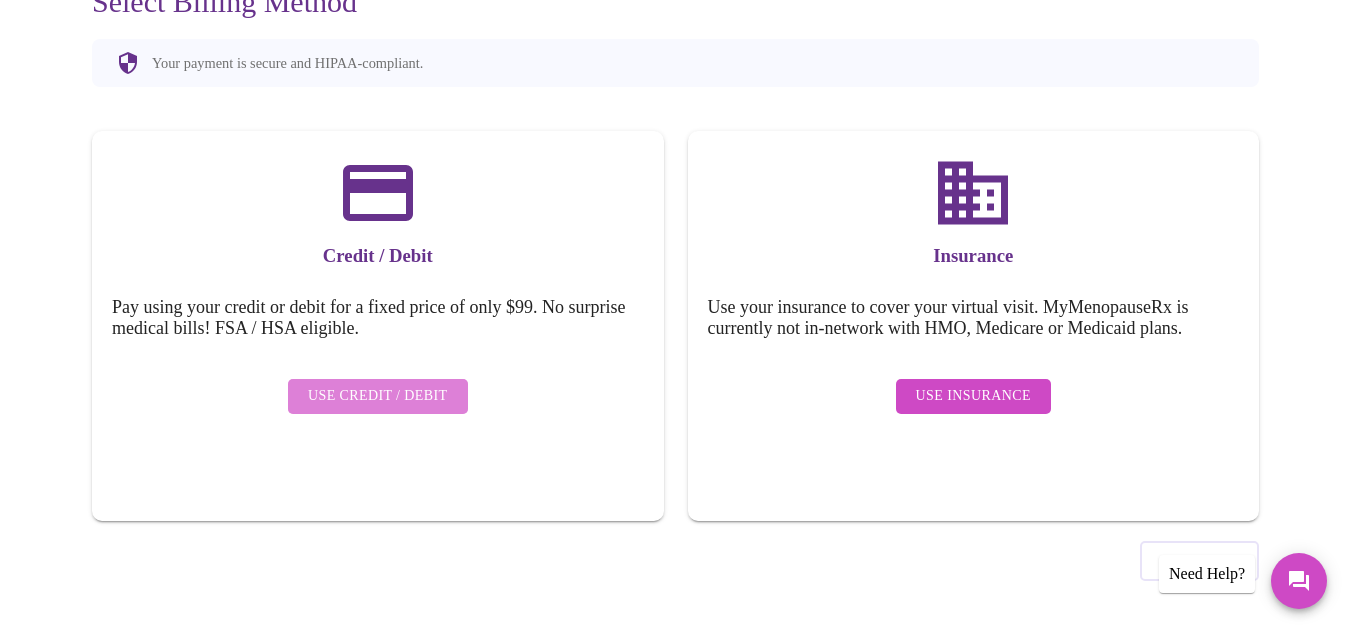 click on "Use Credit / Debit" at bounding box center [378, 396] 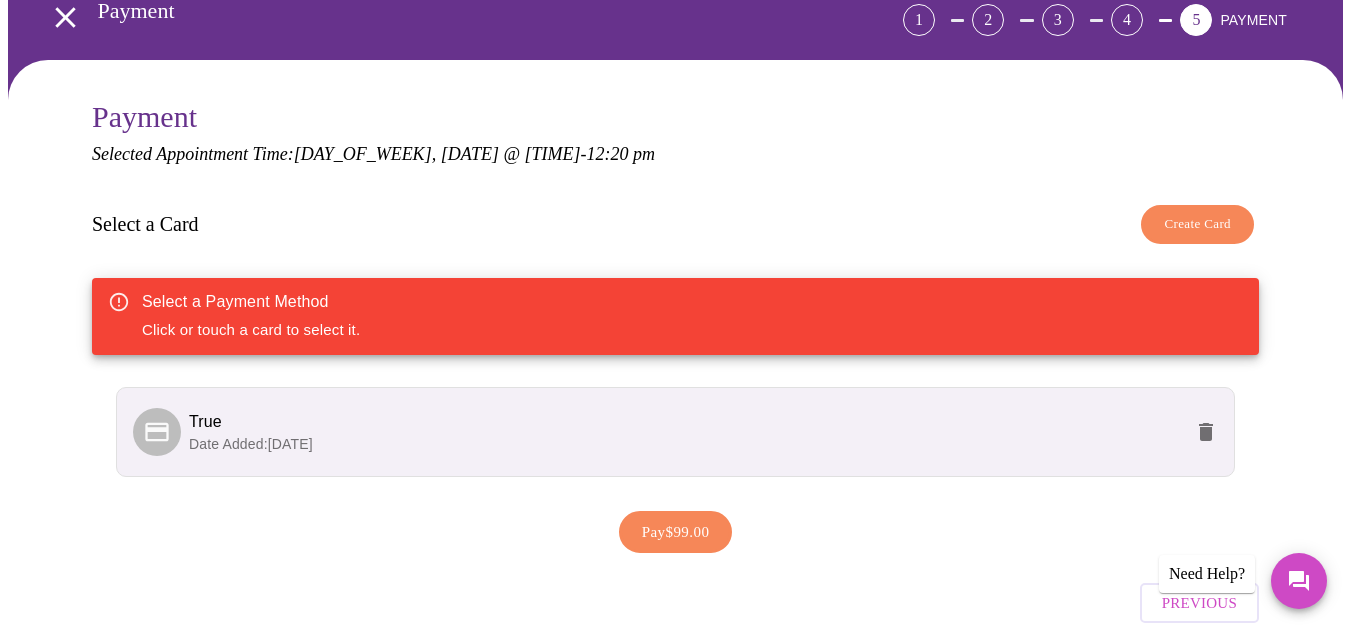 scroll, scrollTop: 191, scrollLeft: 0, axis: vertical 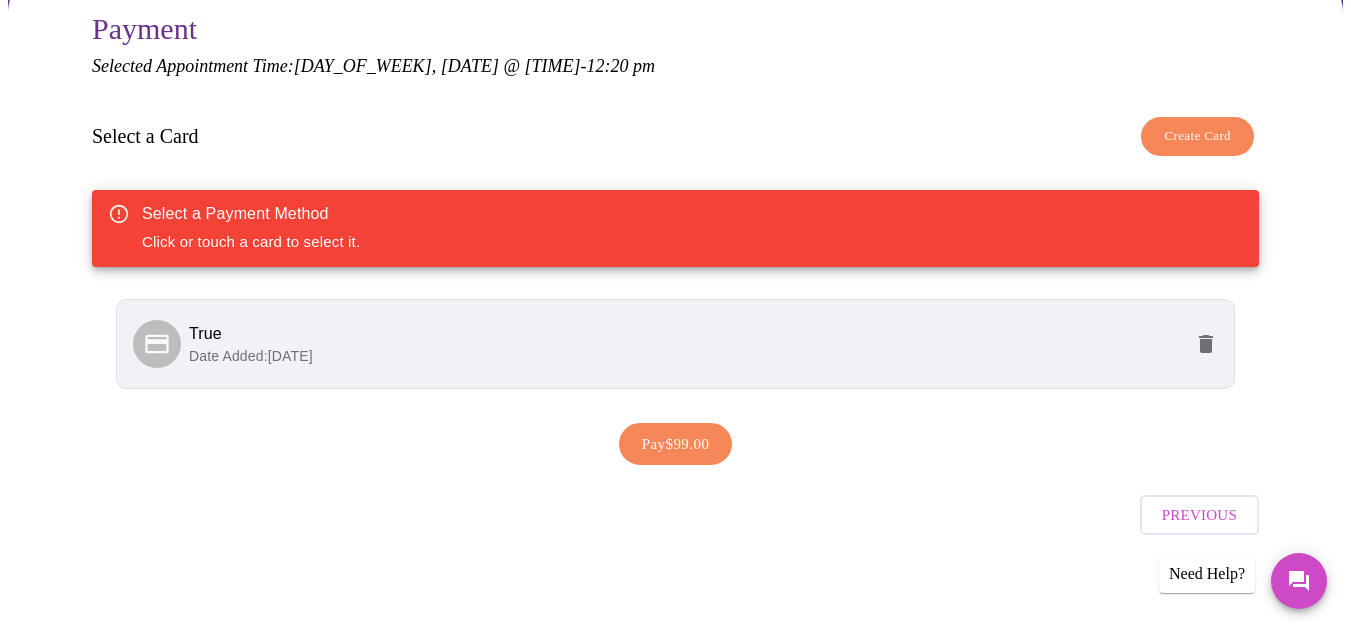 click on "Date Added:  [DATE]" at bounding box center (685, 356) 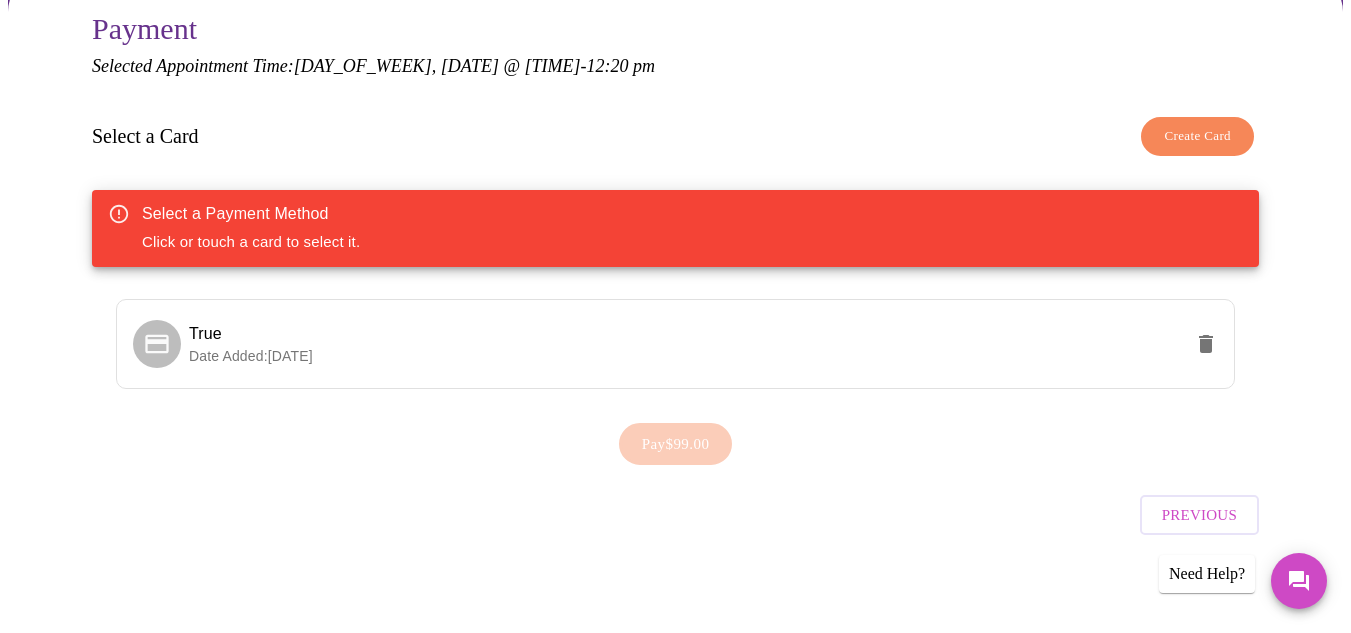 click on "Select a Payment Method Click or touch a card to select it." at bounding box center [675, 228] 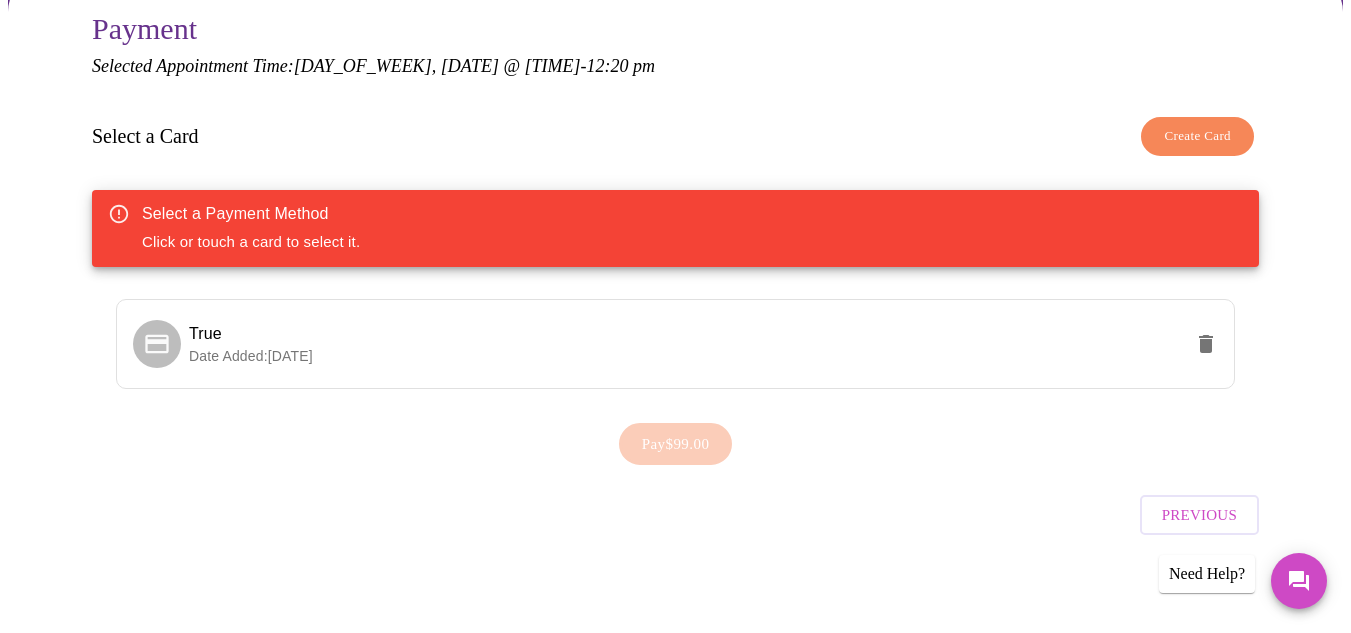 click on "Pay  $99.00" at bounding box center [675, 444] 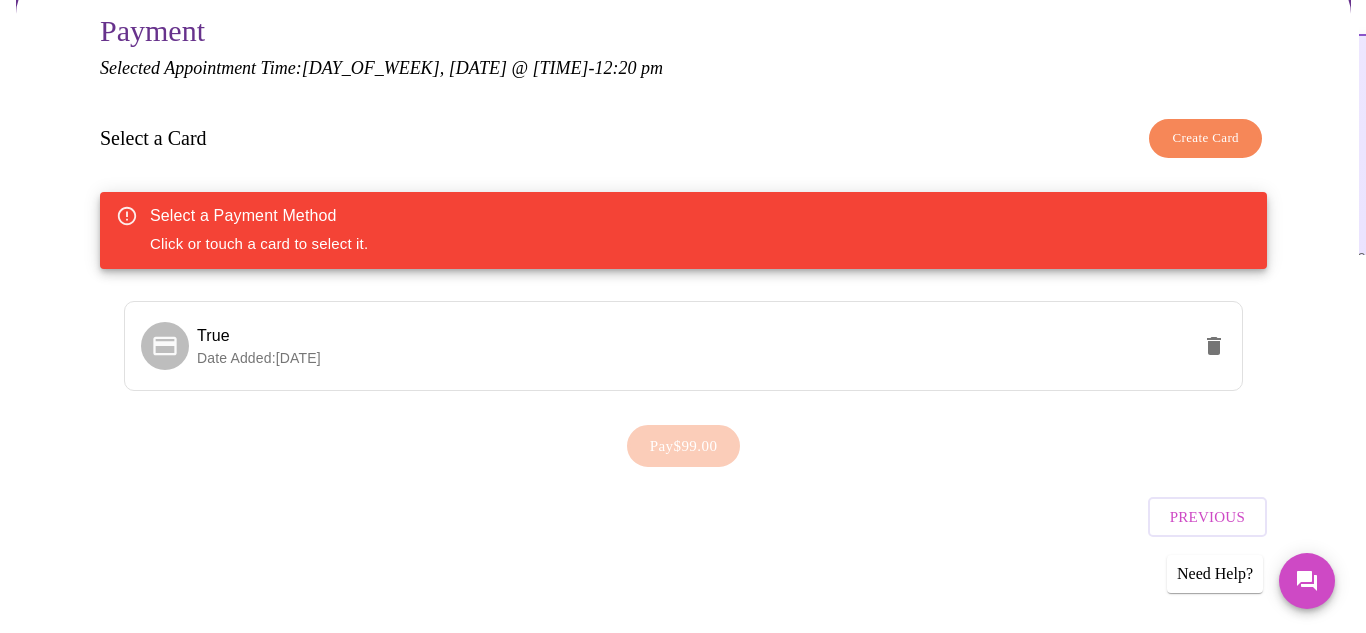 scroll, scrollTop: 191, scrollLeft: 0, axis: vertical 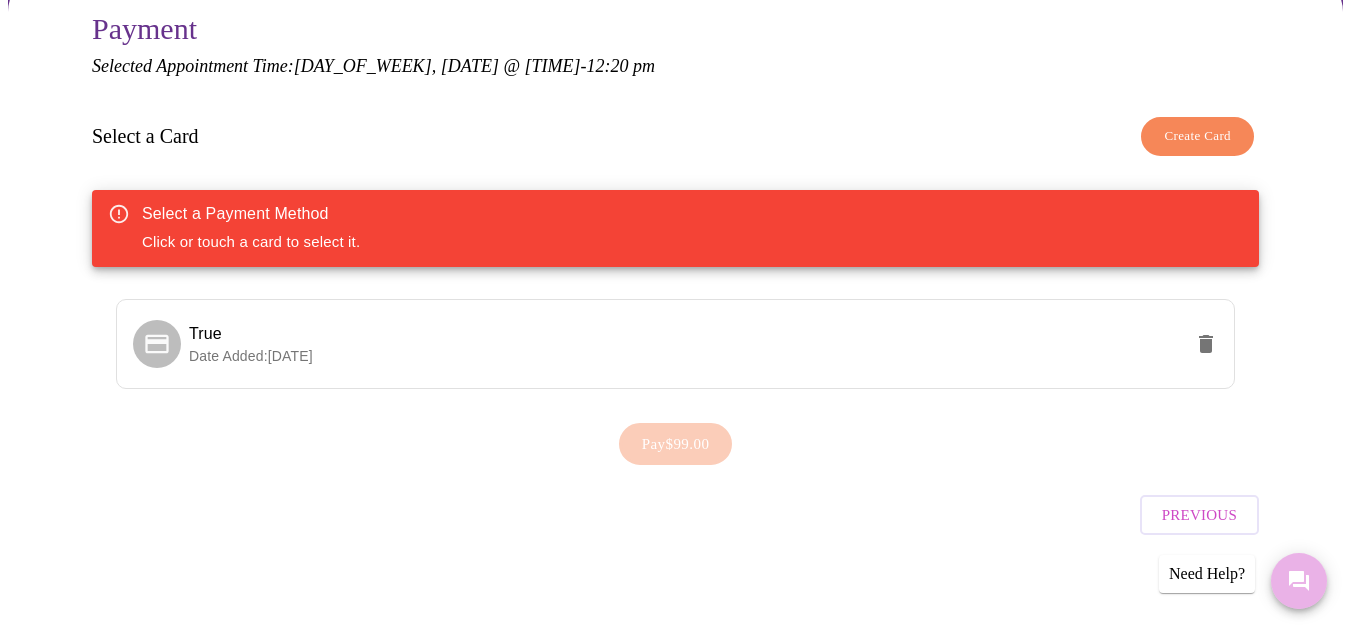 click at bounding box center (1299, 581) 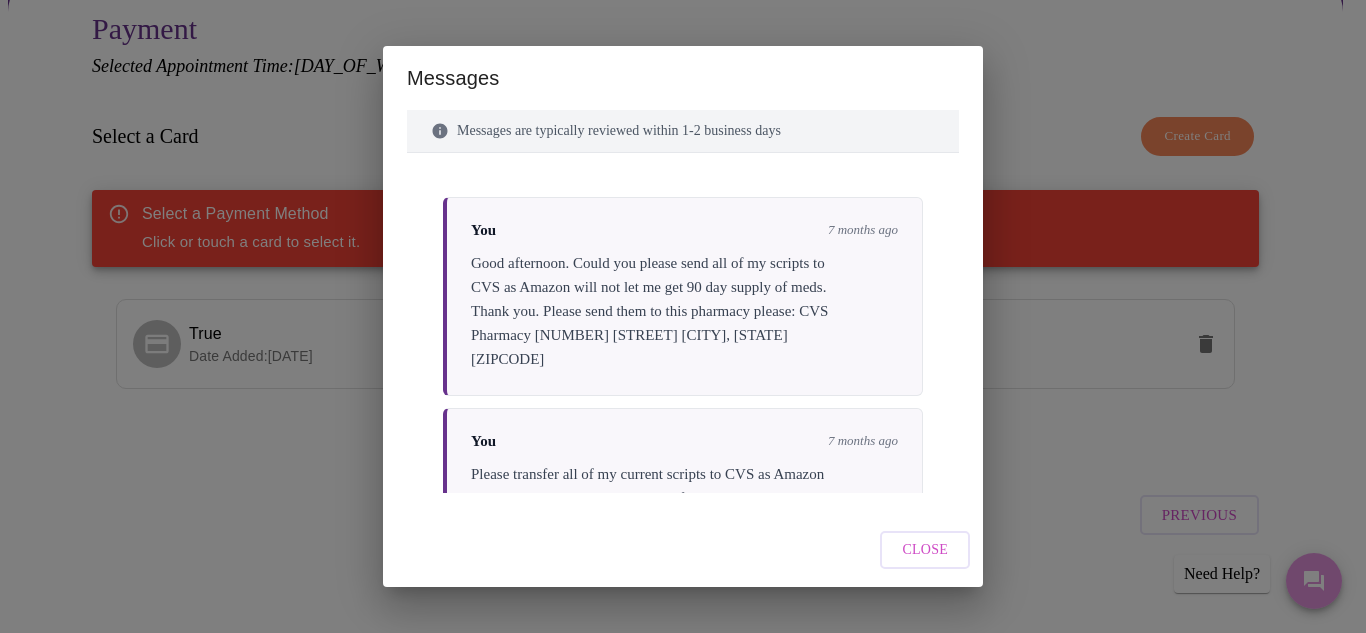scroll, scrollTop: 3286, scrollLeft: 0, axis: vertical 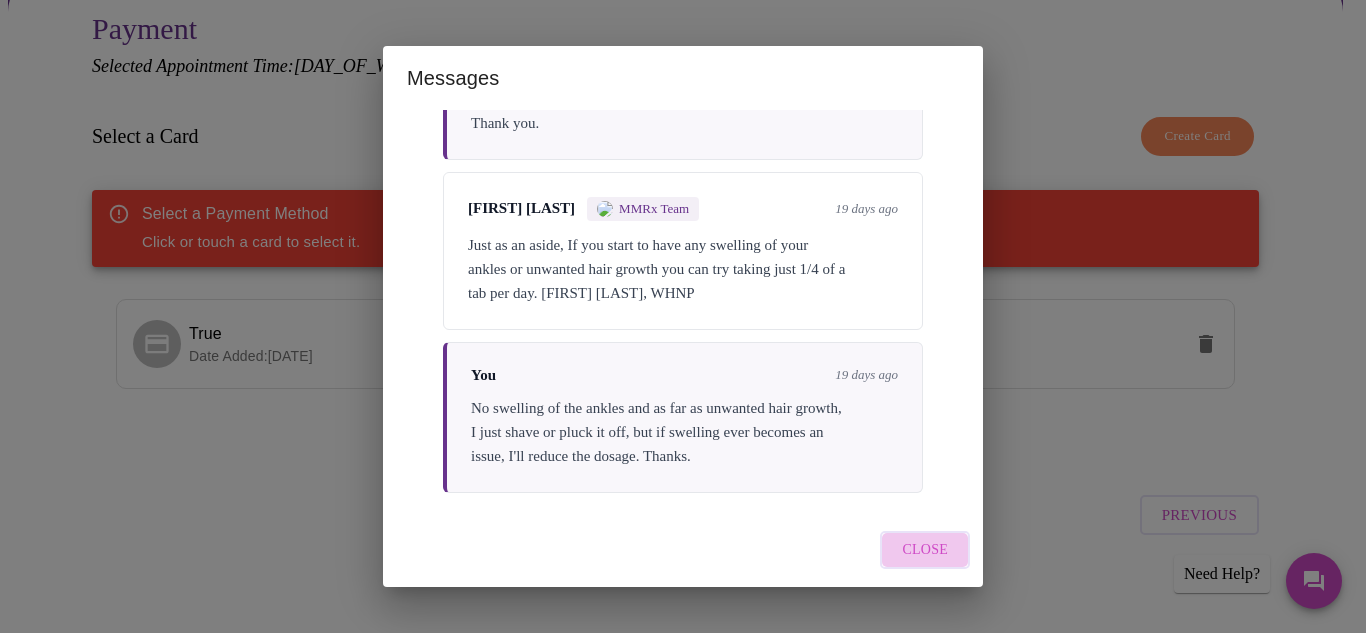 click on "Close" at bounding box center (925, 550) 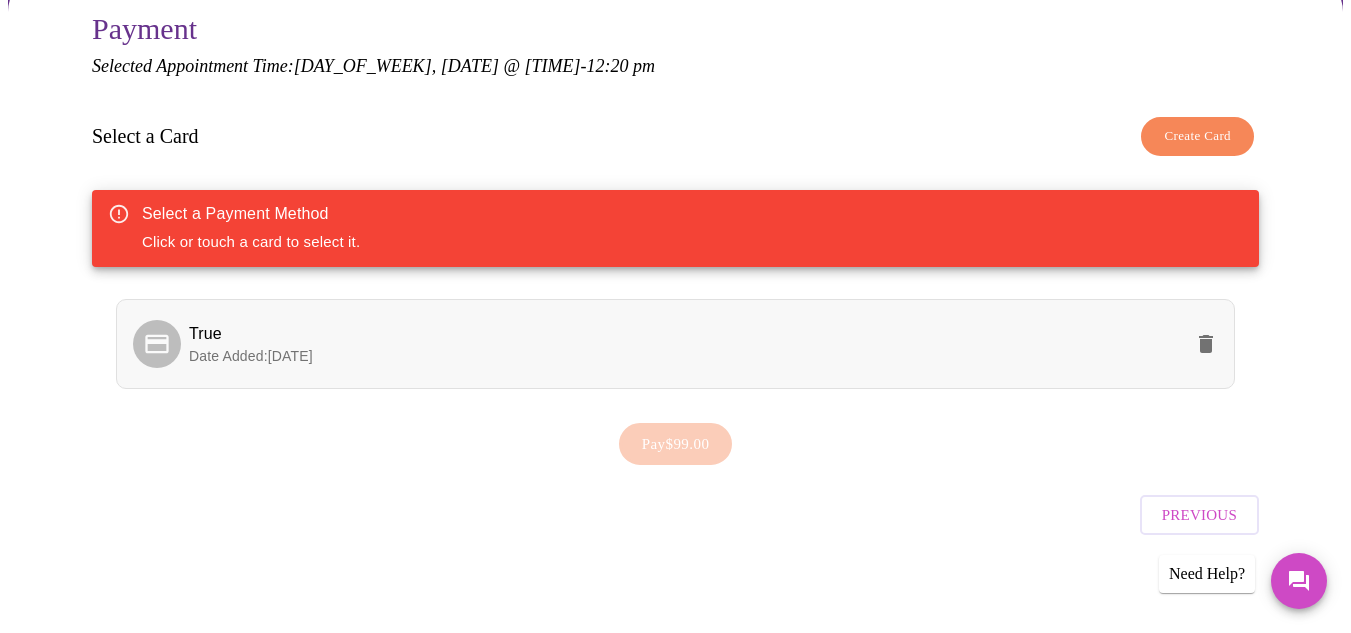 click on "Date Added:  [DATE]" at bounding box center (685, 356) 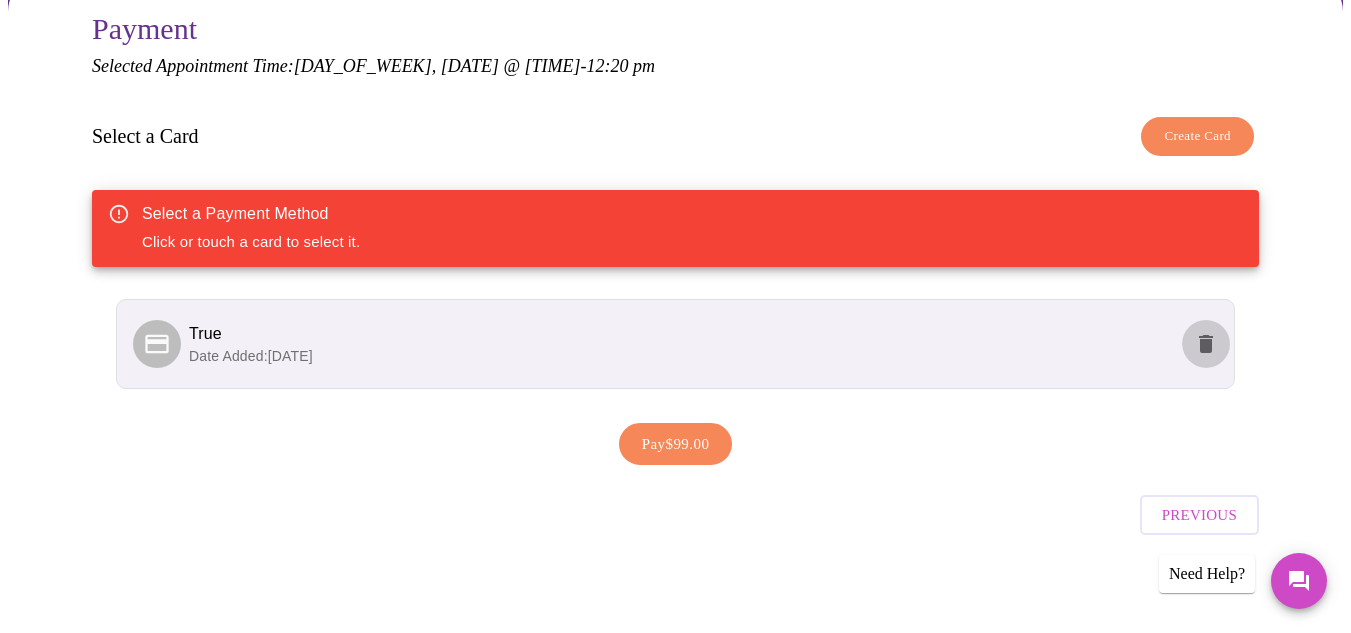 click 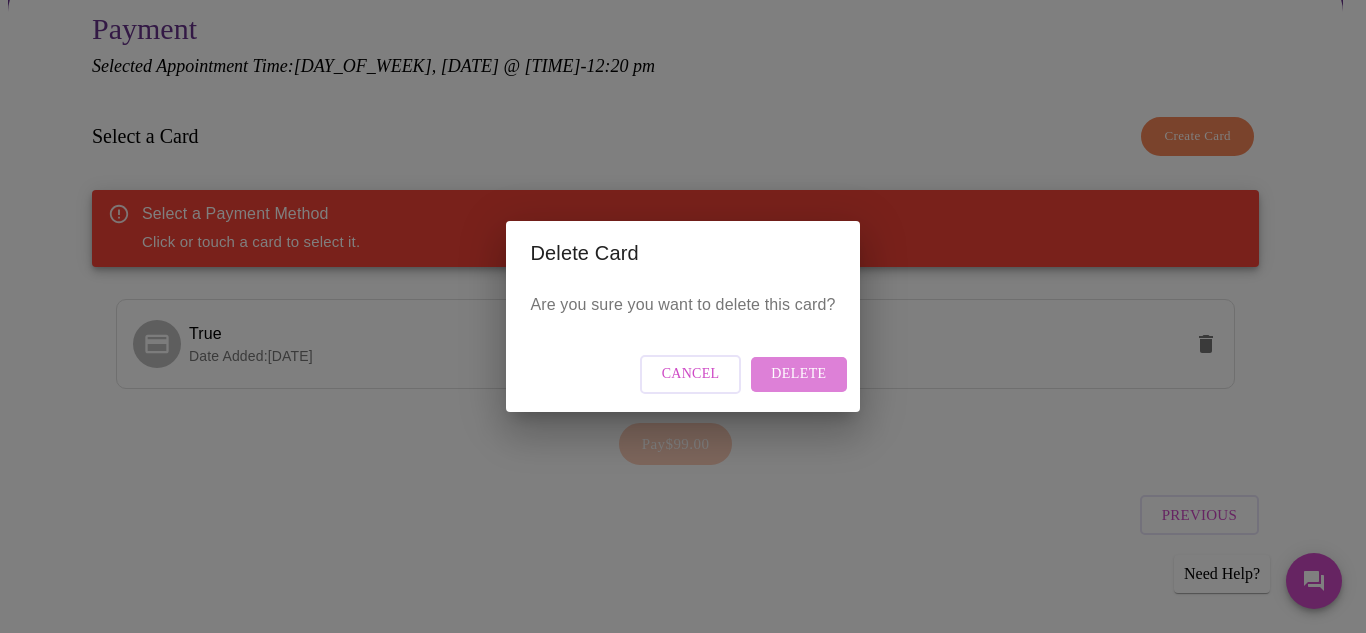 click on "Delete" at bounding box center (798, 374) 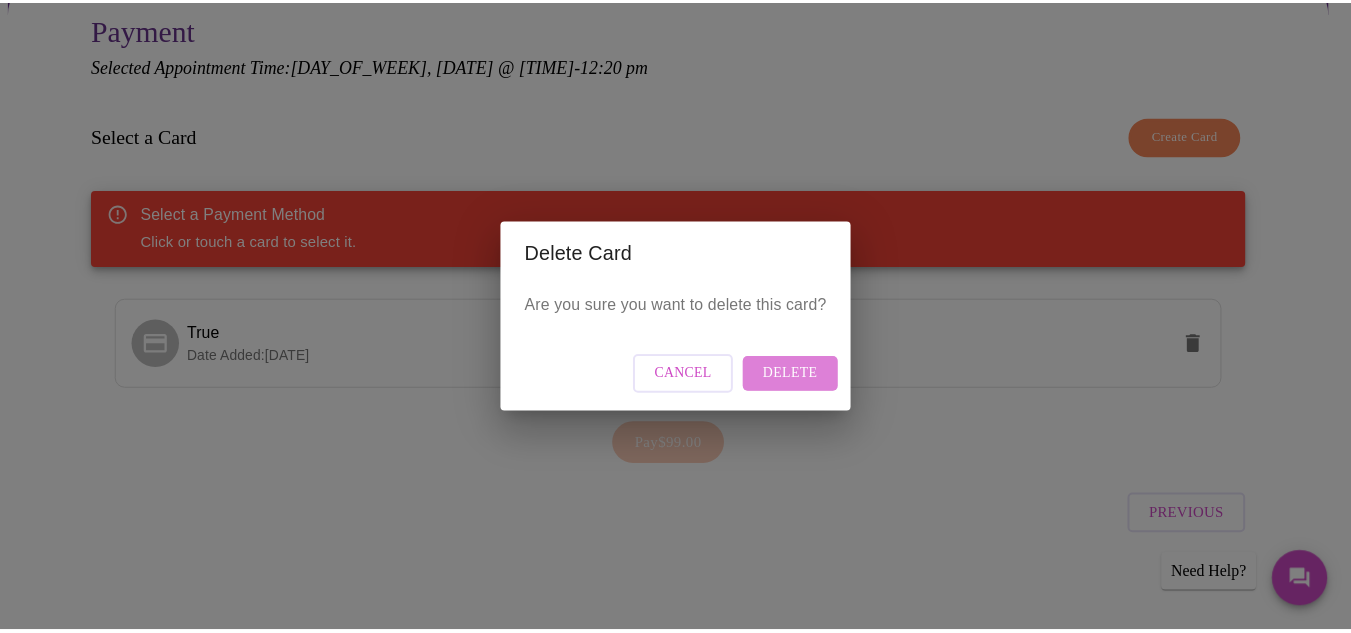 scroll, scrollTop: 0, scrollLeft: 0, axis: both 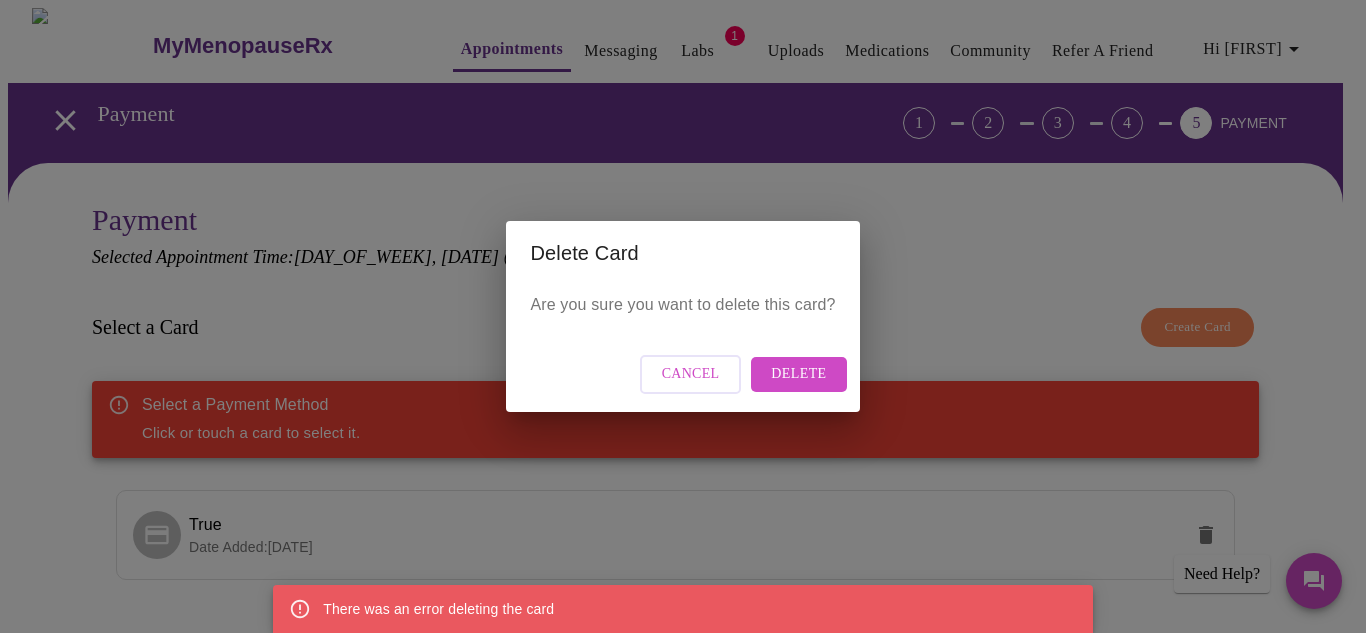 click on "Delete Card Are you sure you want to delete this card? Cancel Delete" at bounding box center [683, 316] 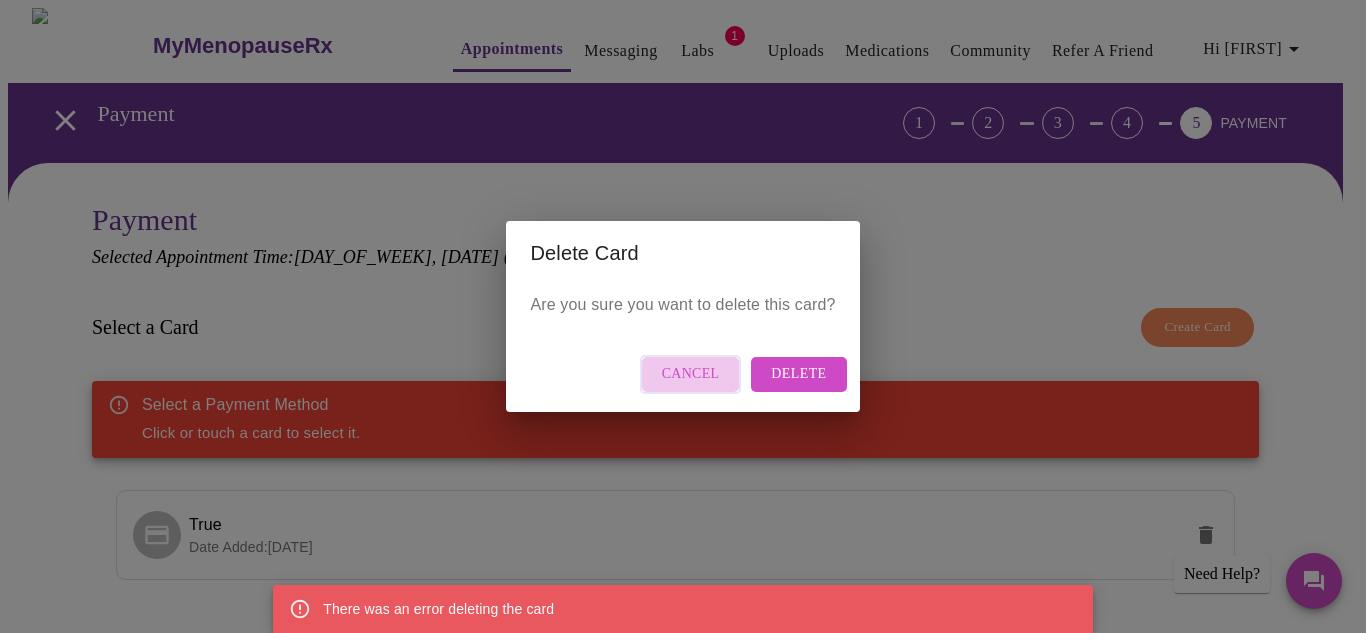click on "Cancel" at bounding box center (691, 374) 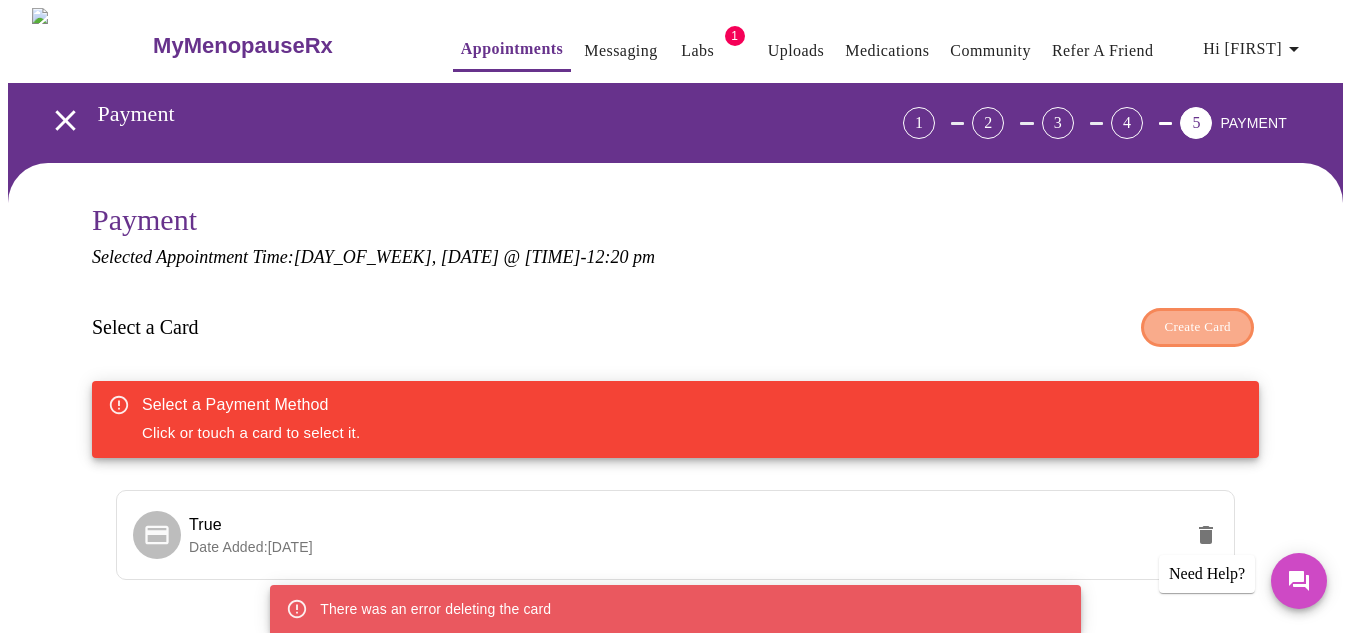 click on "Create Card" at bounding box center [1197, 327] 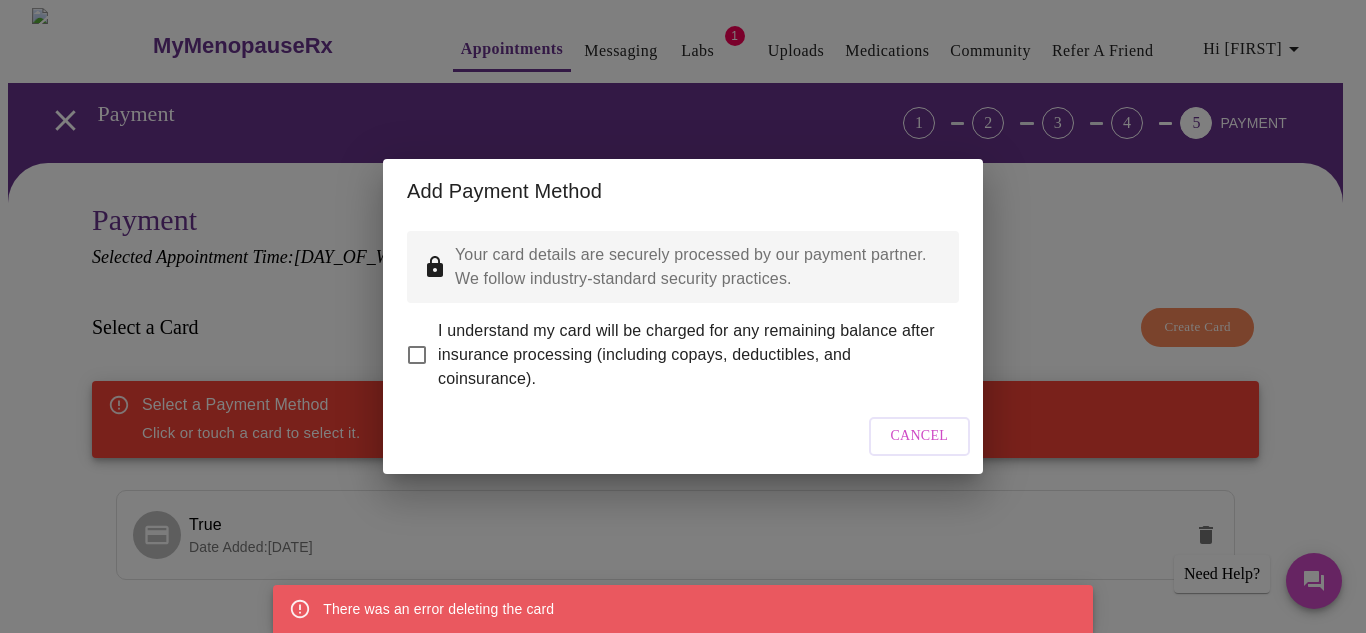 click on "I understand my card will be charged for any remaining balance after insurance processing (including copays, deductibles, and coinsurance)." at bounding box center [690, 355] 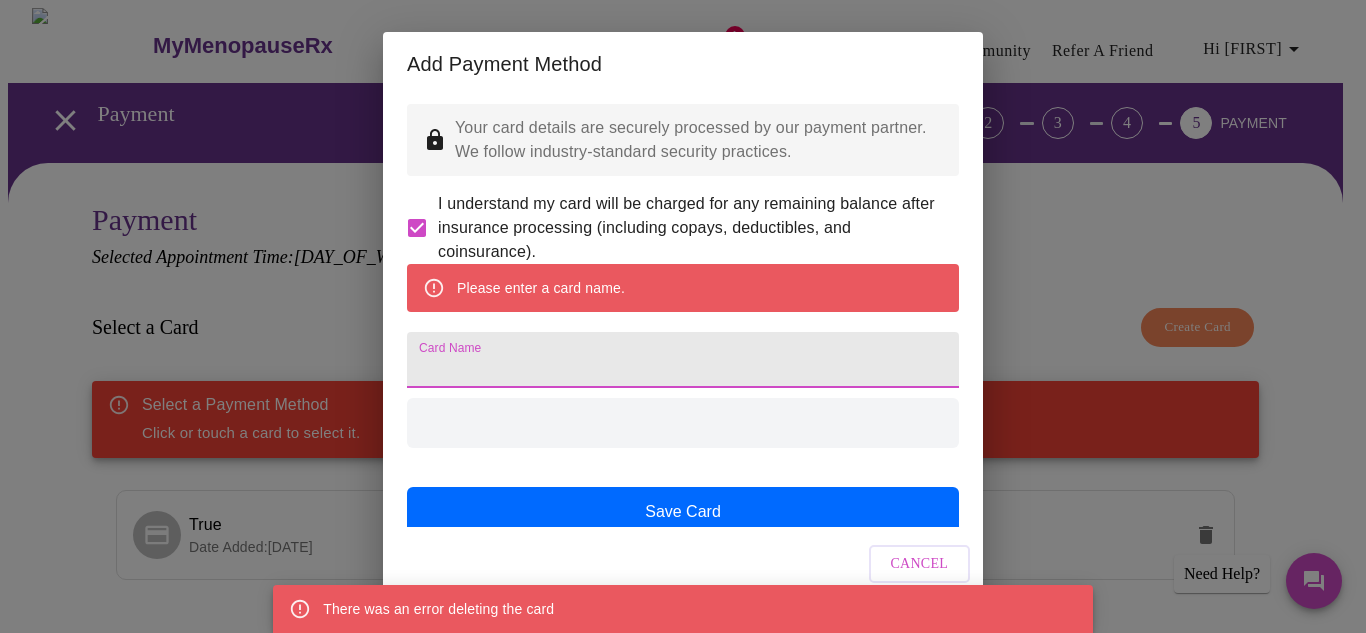 click on "Card Name" at bounding box center [683, 360] 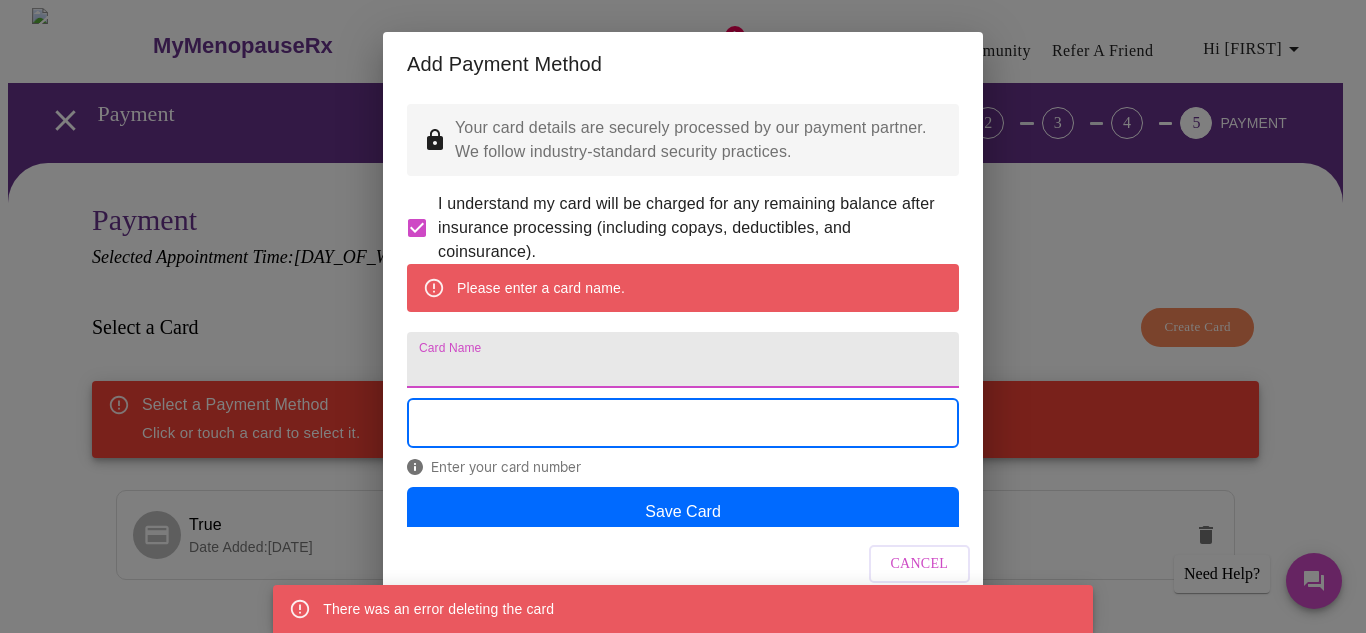 click on "Card Name" at bounding box center [683, 360] 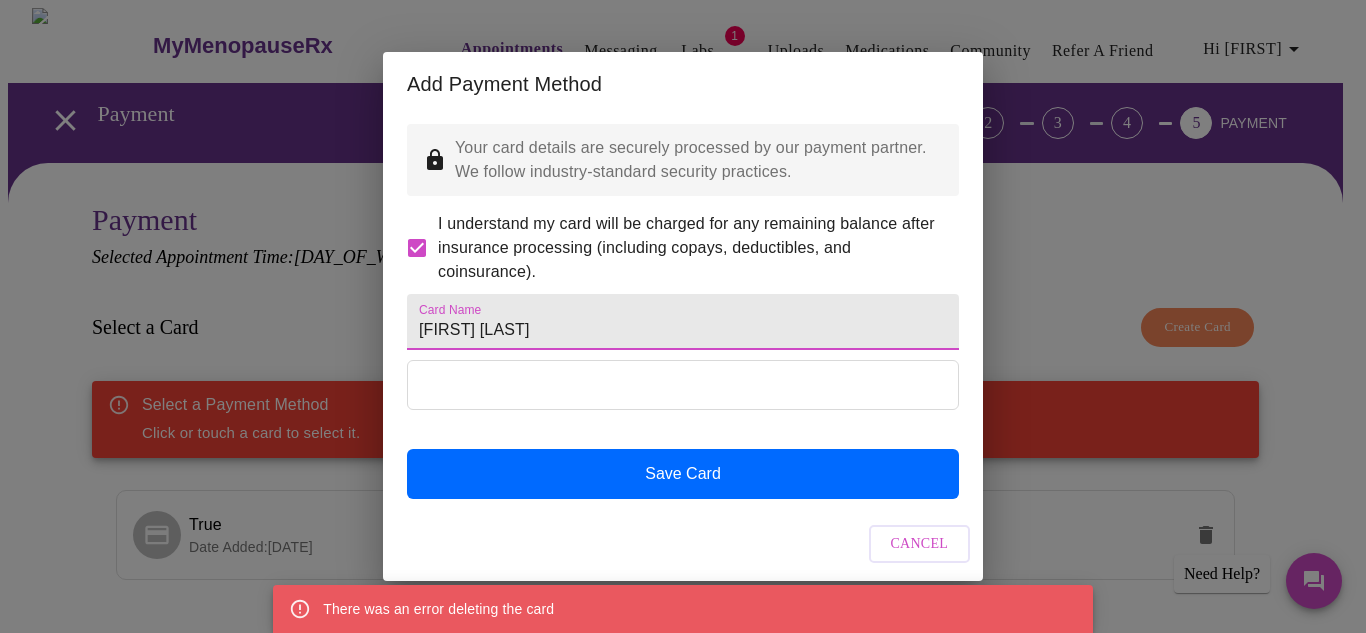 type on "[FIRST] [LAST]" 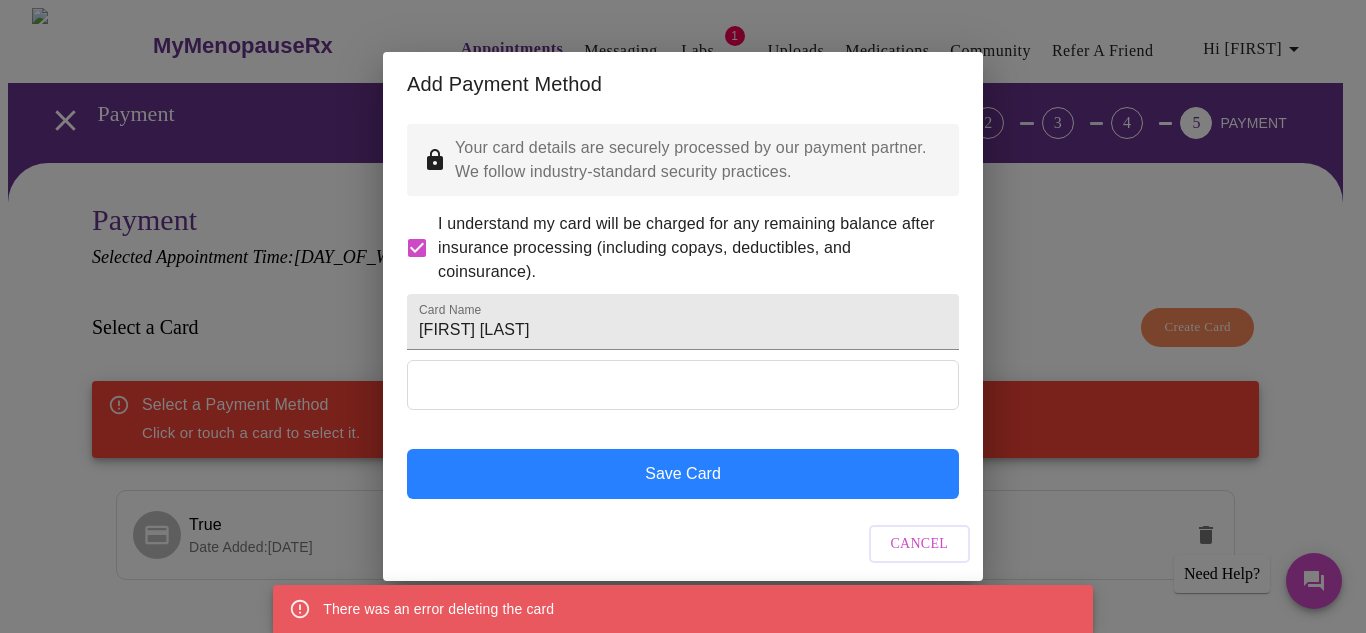 click on "Save Card" at bounding box center [683, 474] 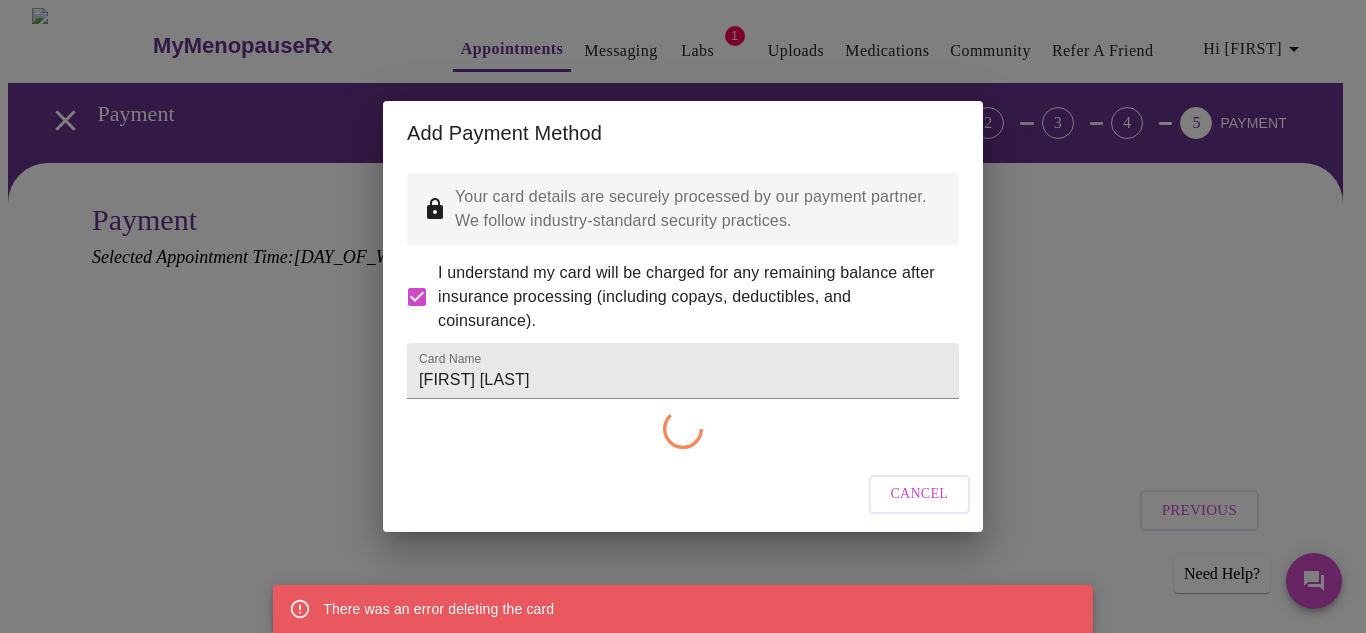 checkbox on "false" 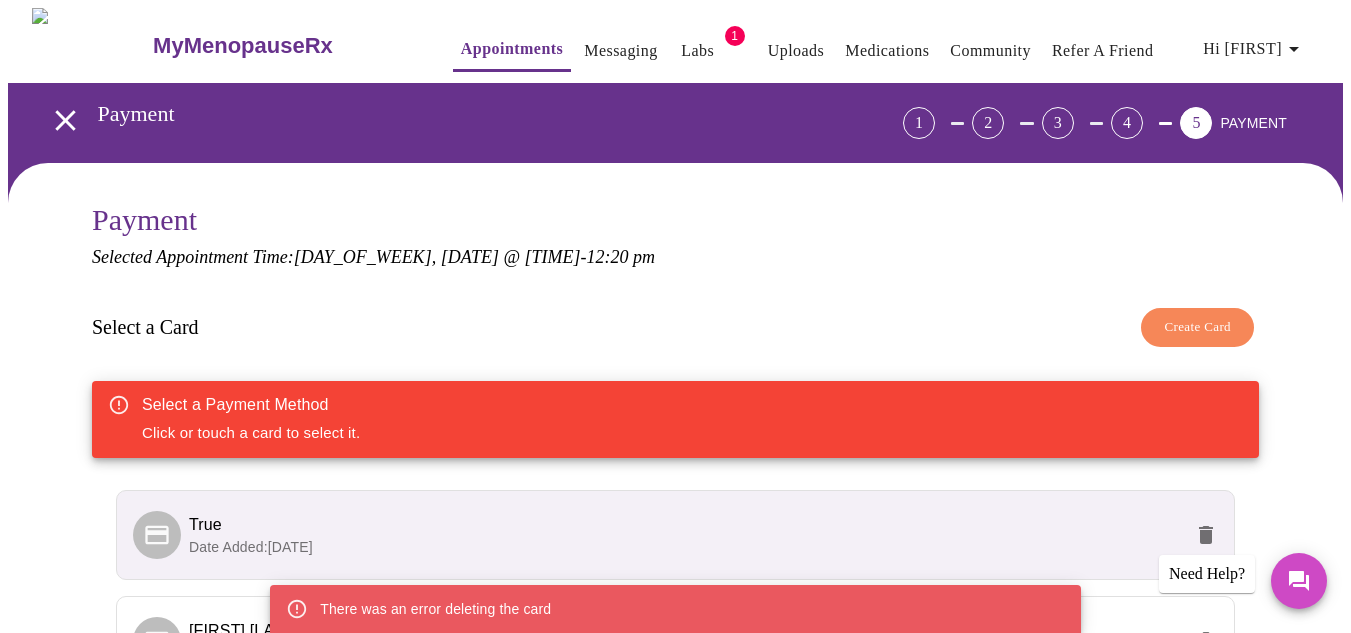 click on "Select a Card Create Card" at bounding box center (675, 327) 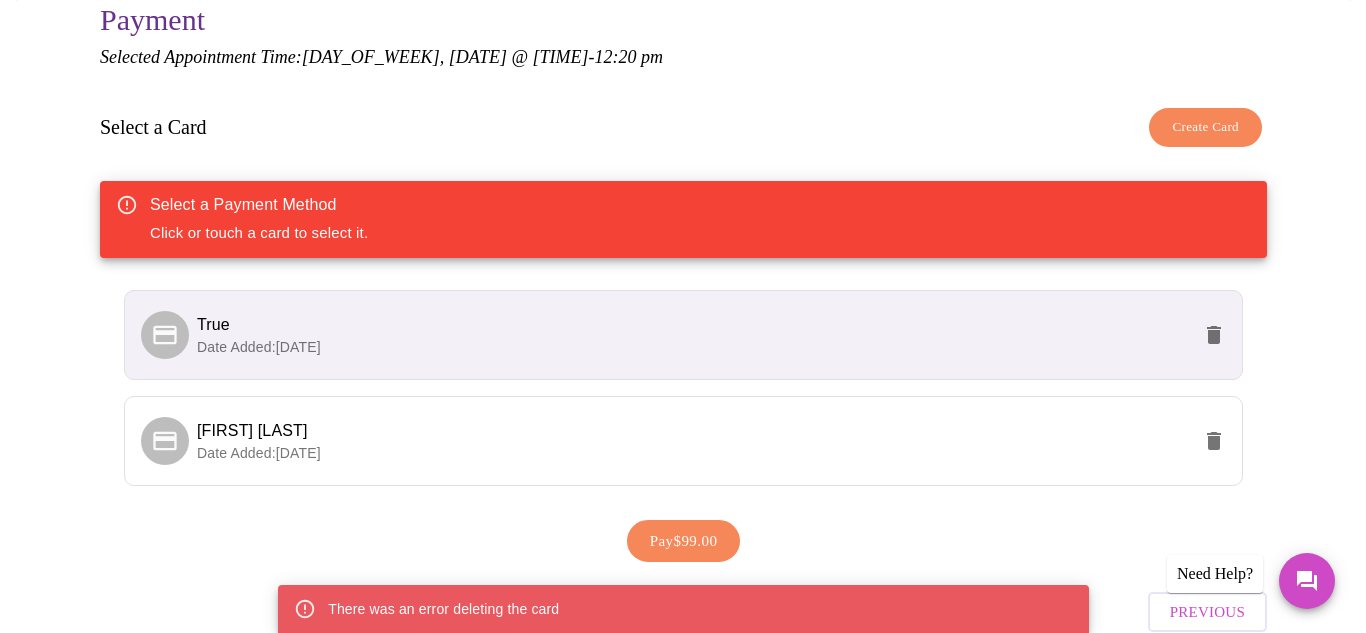 scroll, scrollTop: 240, scrollLeft: 0, axis: vertical 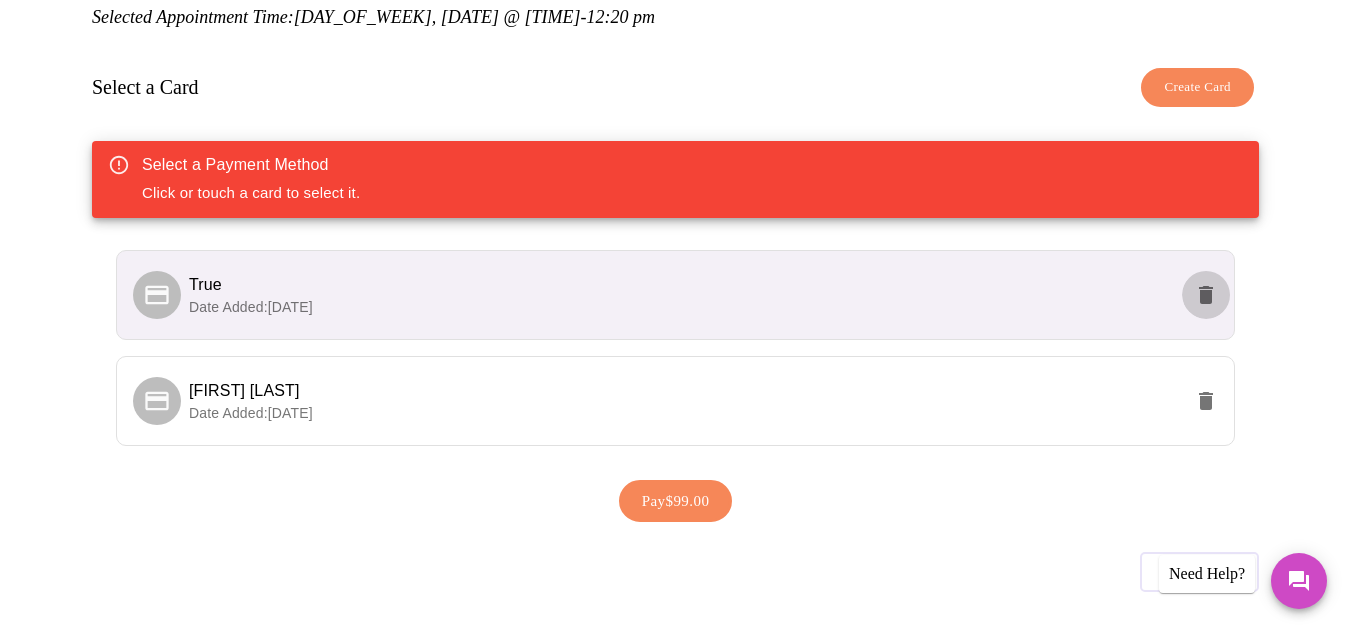 click 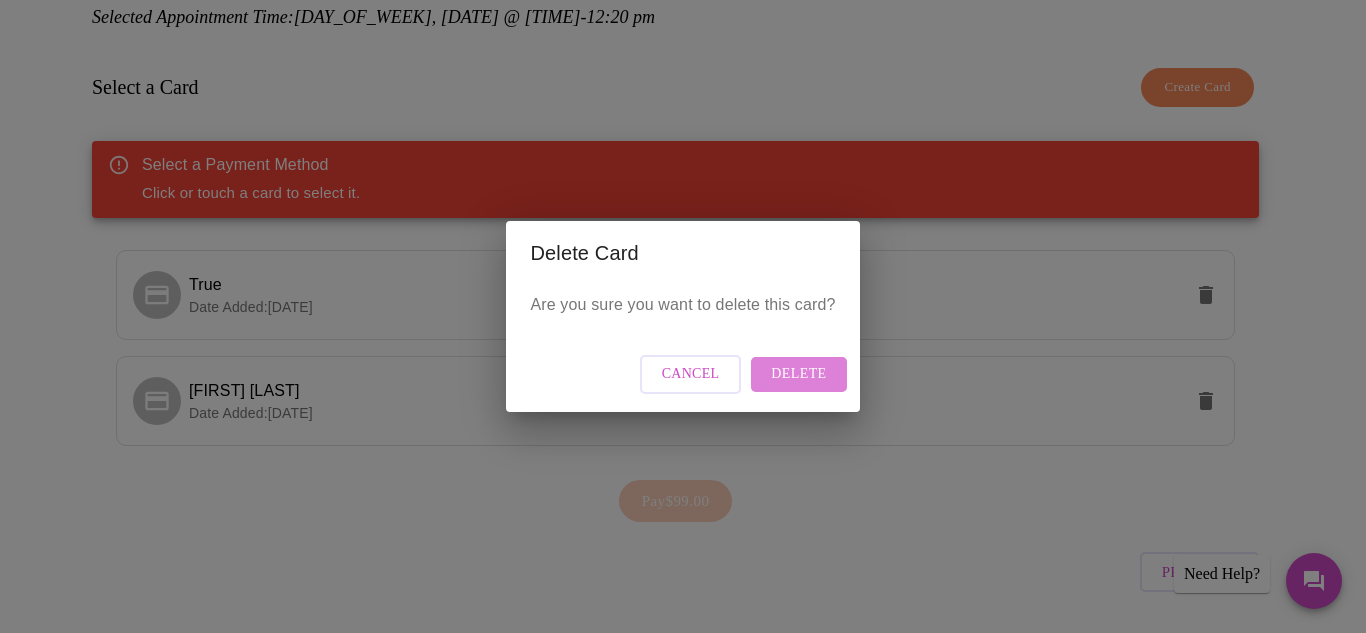 click on "Delete" at bounding box center [798, 374] 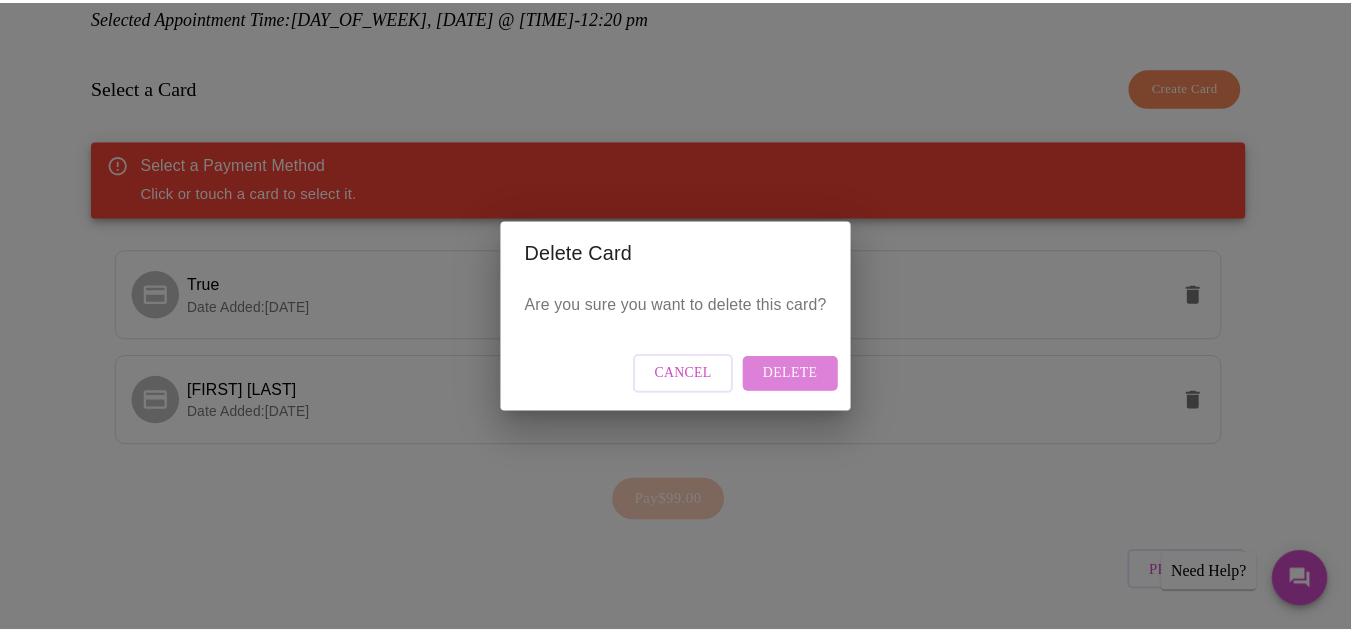 scroll, scrollTop: 0, scrollLeft: 0, axis: both 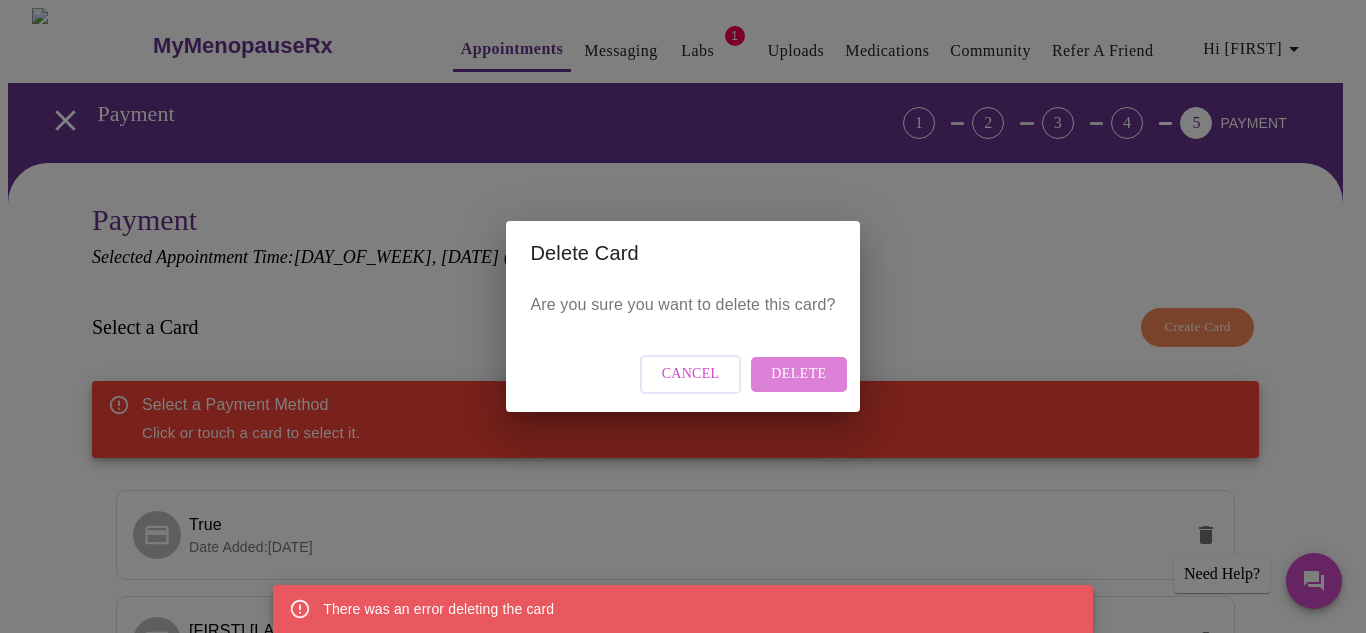 click on "Delete" at bounding box center [798, 374] 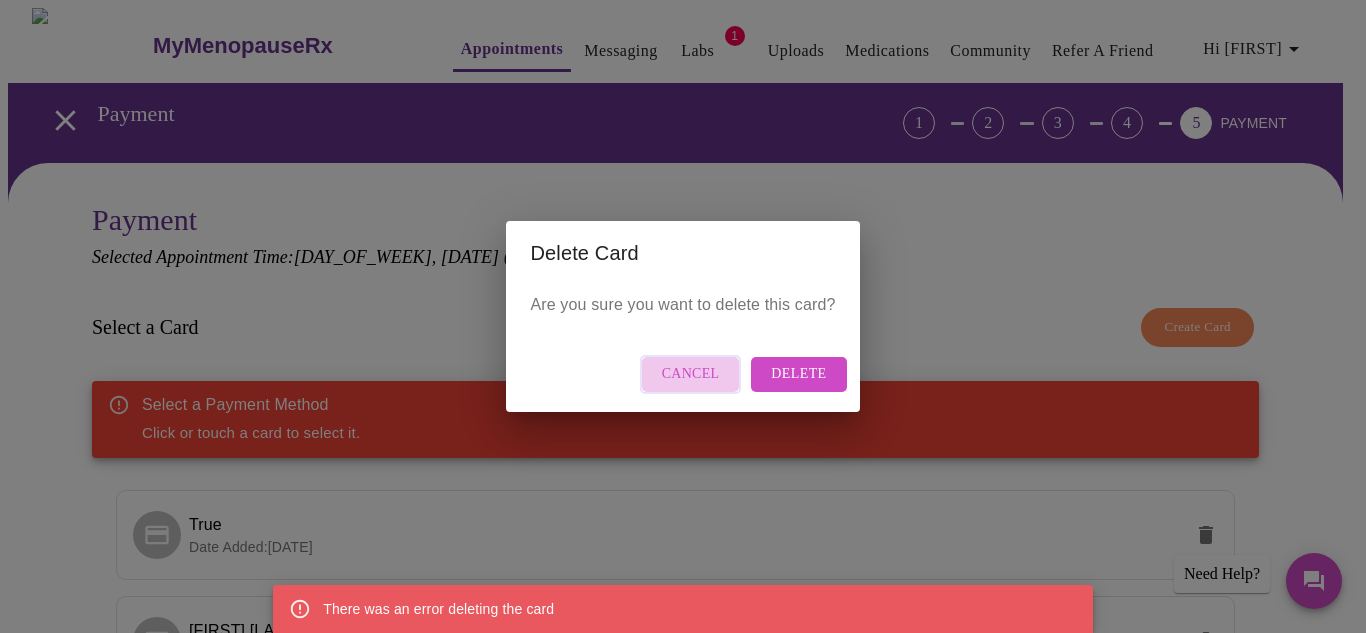 click on "Cancel" at bounding box center [691, 374] 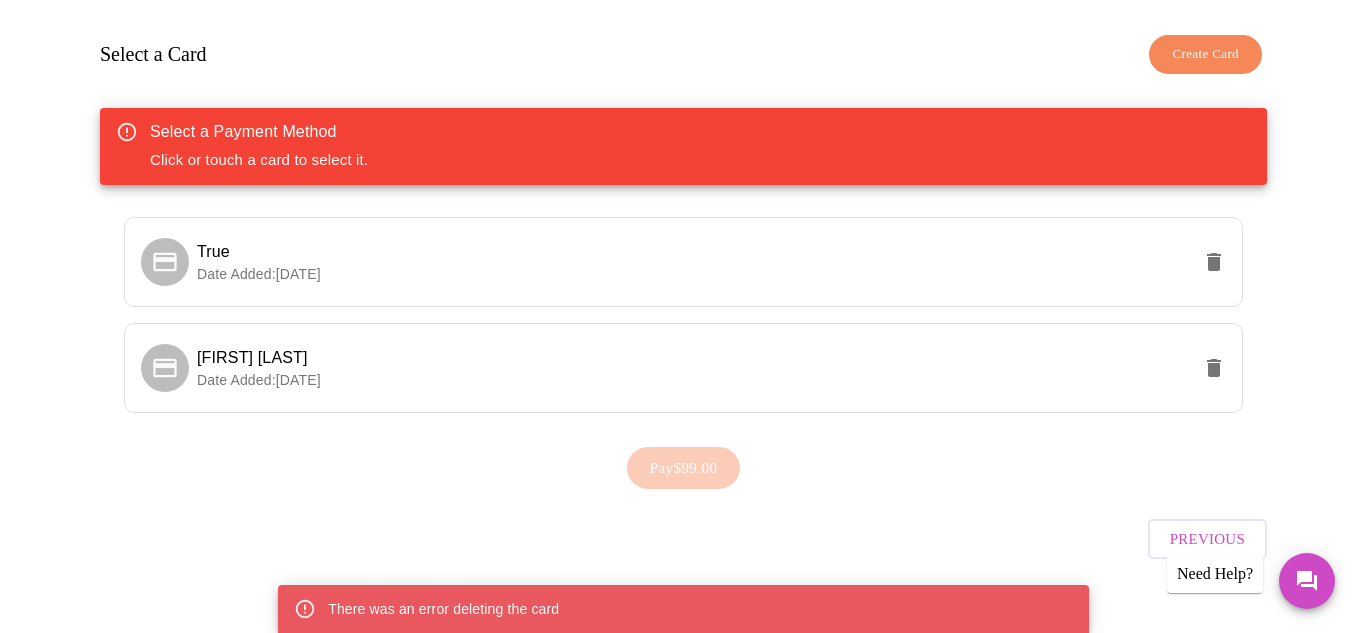 scroll, scrollTop: 280, scrollLeft: 0, axis: vertical 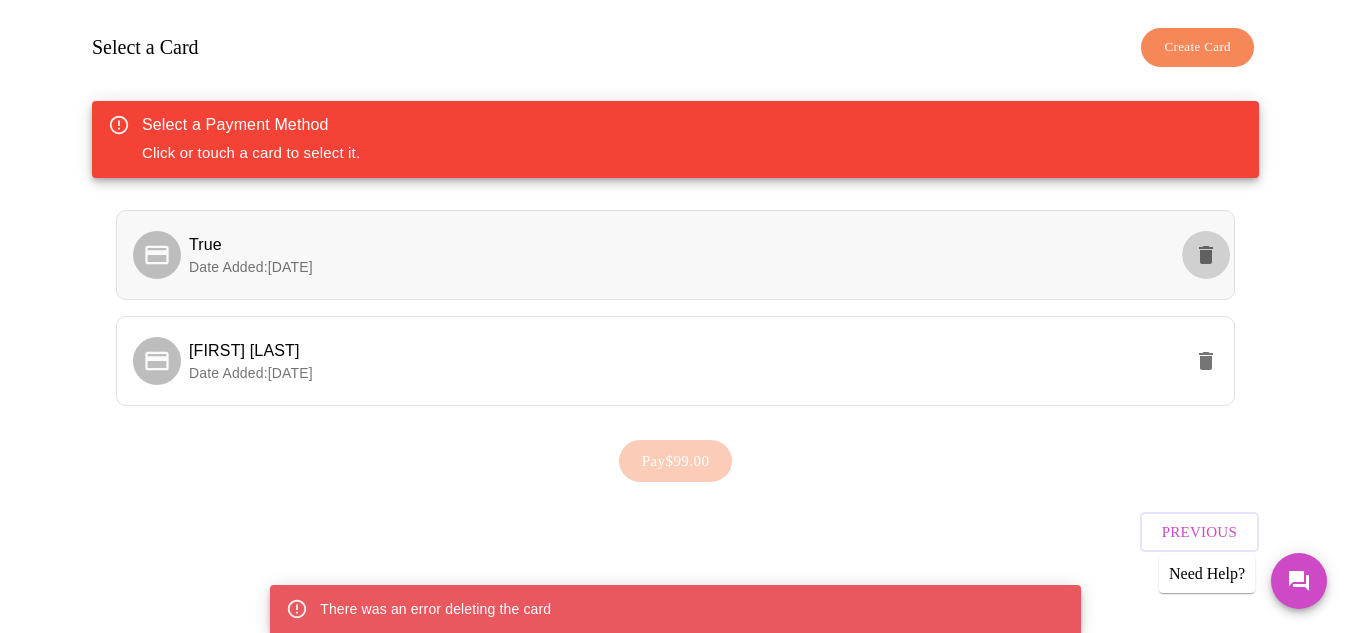 click 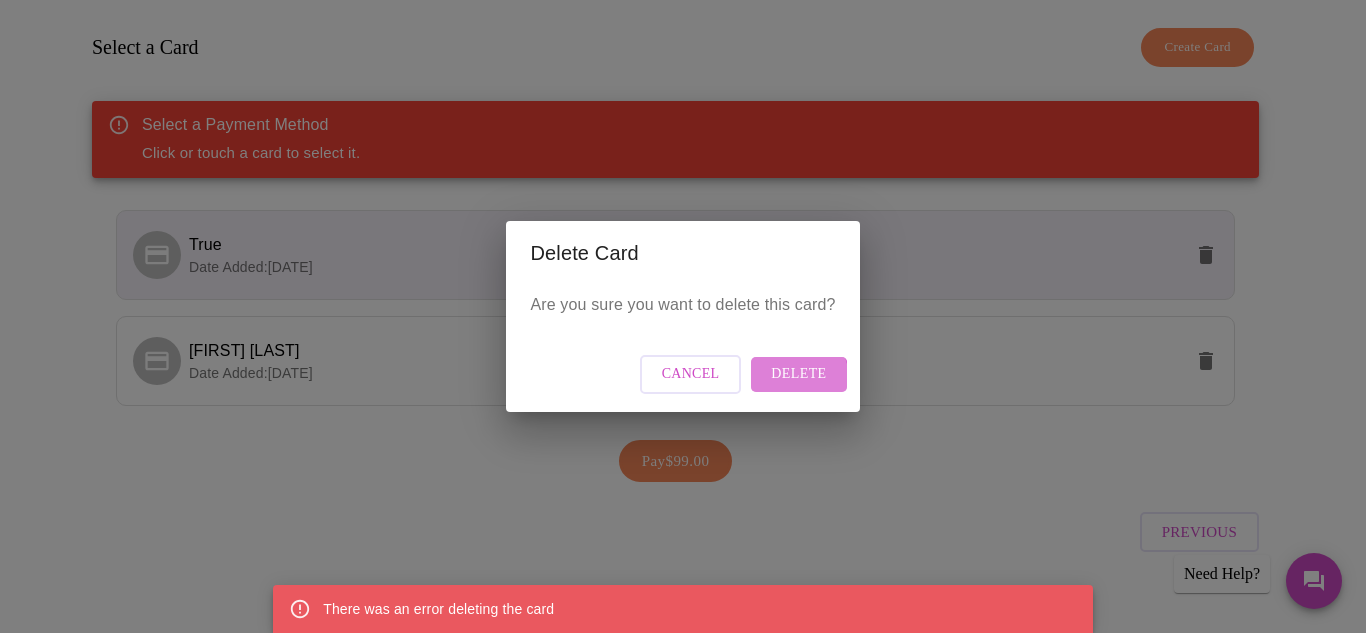 click on "Delete" at bounding box center [798, 374] 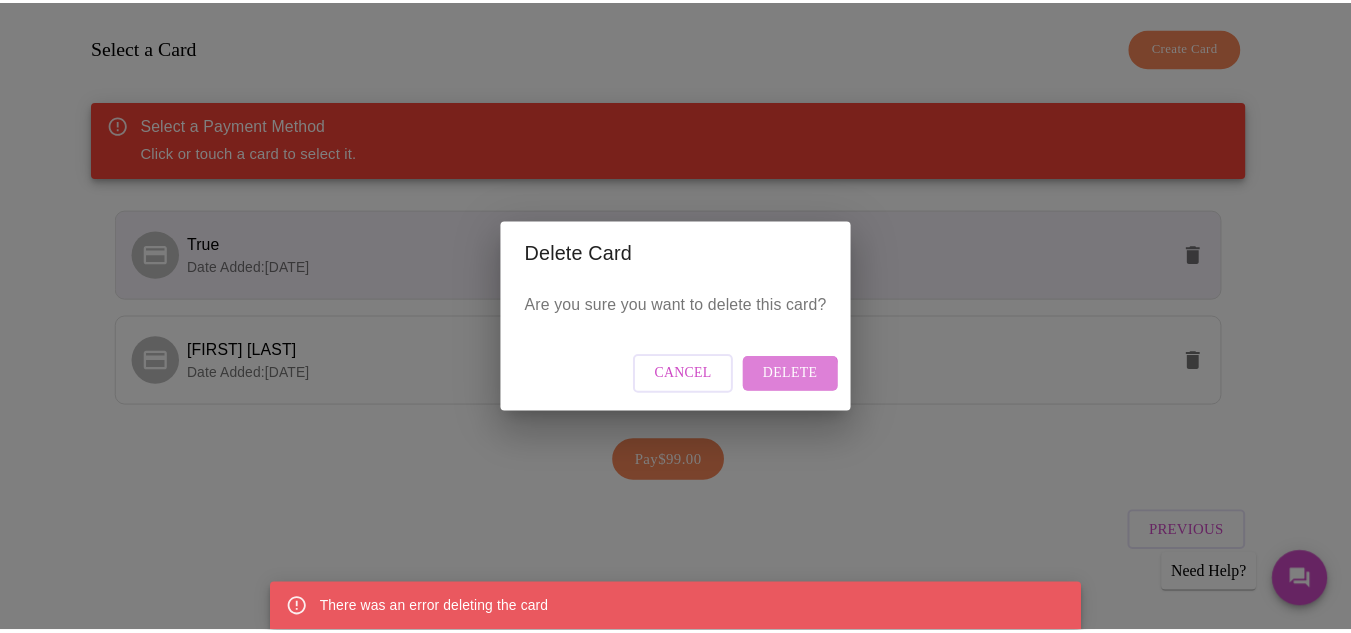 scroll, scrollTop: 0, scrollLeft: 0, axis: both 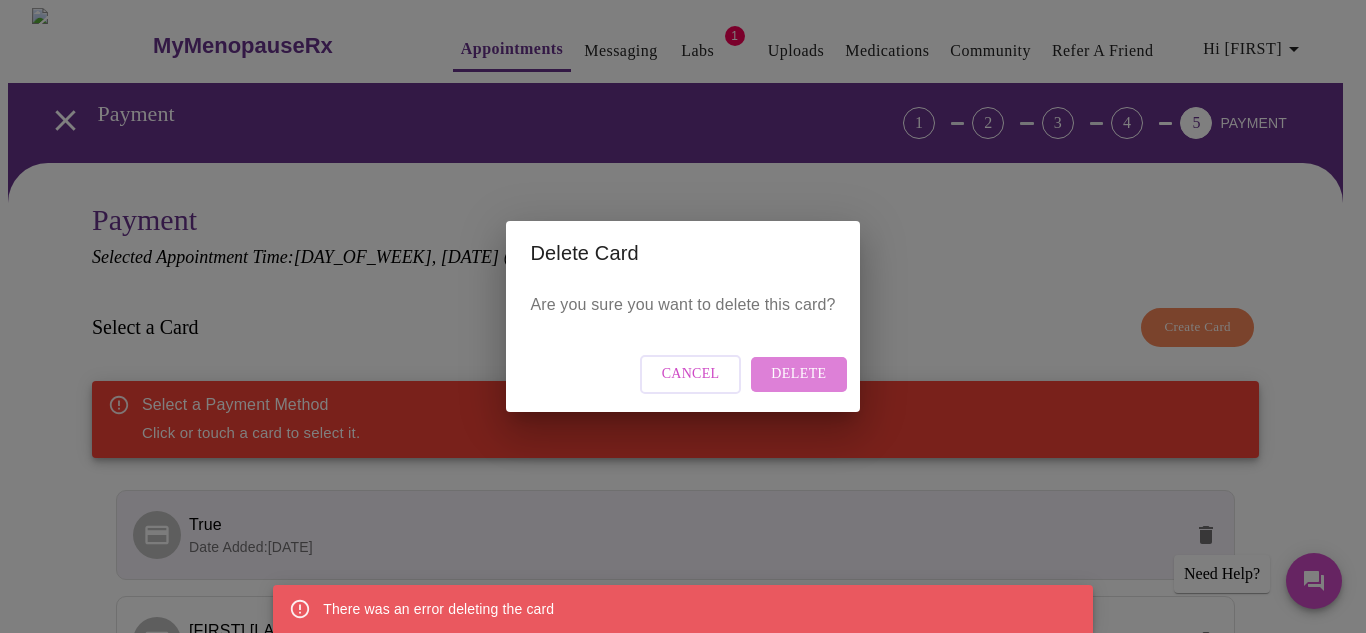 click on "Delete" at bounding box center [798, 374] 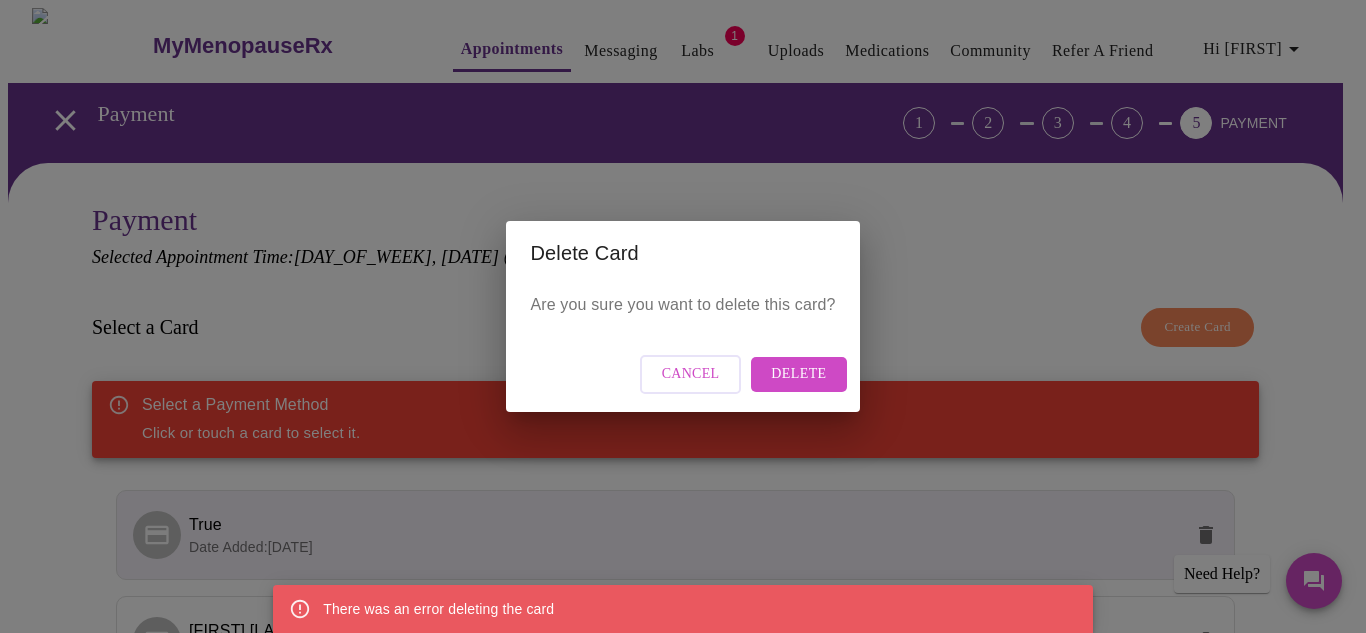 click on "Delete Card Are you sure you want to delete this card? Cancel Delete" at bounding box center (683, 316) 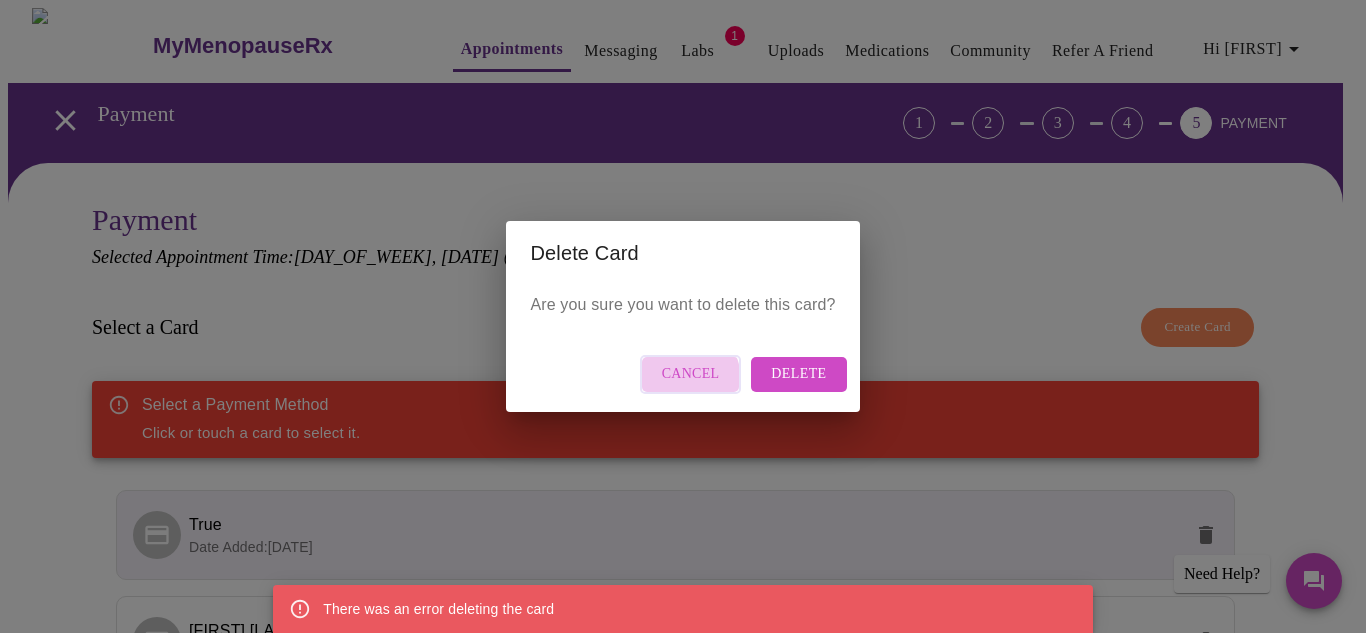 click on "Cancel" at bounding box center [691, 374] 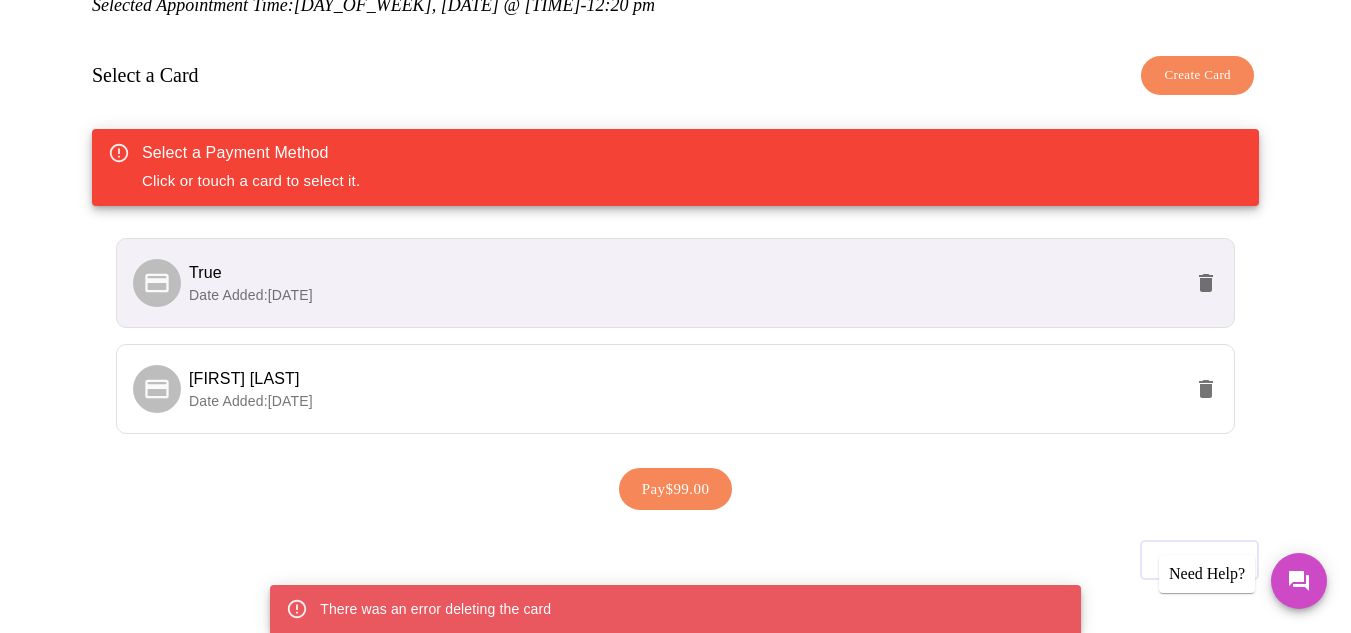 scroll, scrollTop: 297, scrollLeft: 0, axis: vertical 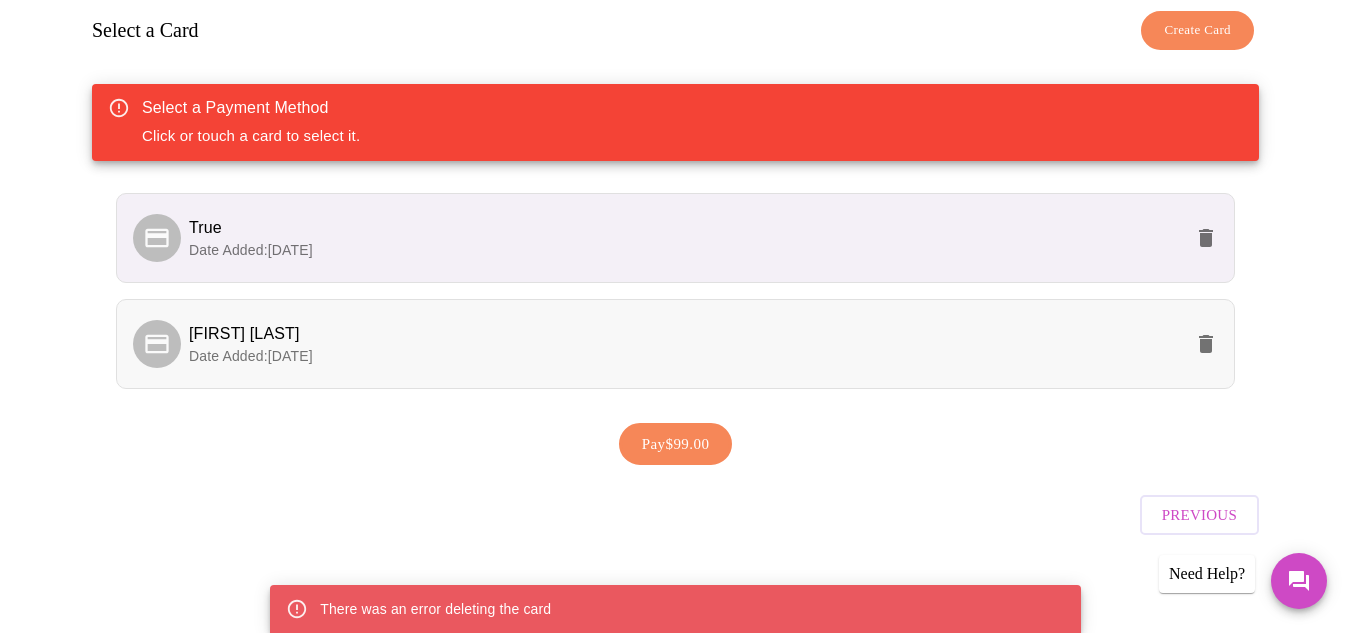 click on "Date Added:  [DATE]" at bounding box center [685, 356] 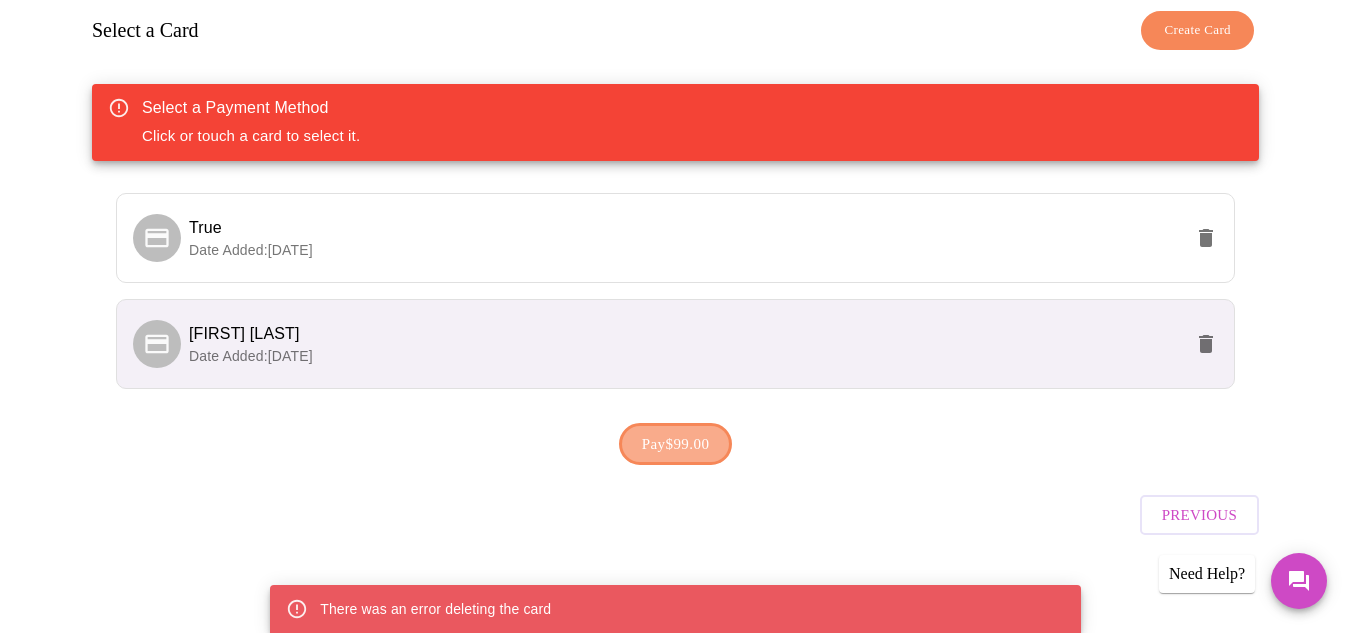 click on "Pay  $99.00" at bounding box center (676, 444) 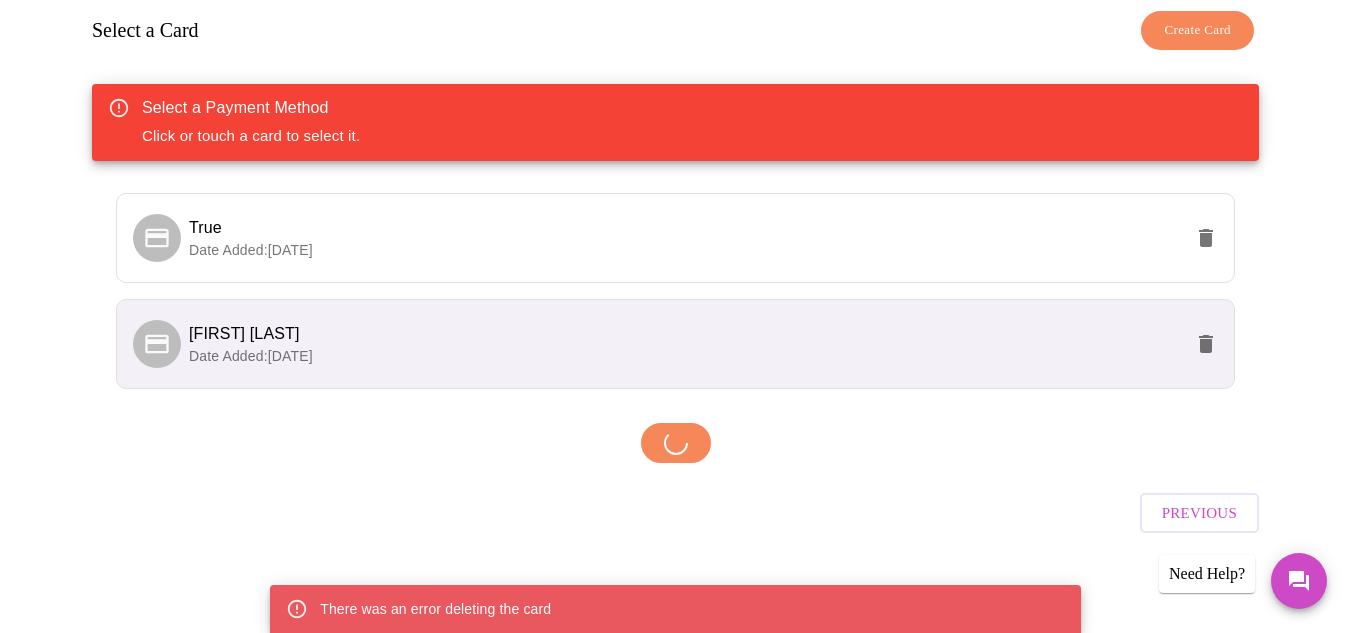 scroll, scrollTop: 295, scrollLeft: 0, axis: vertical 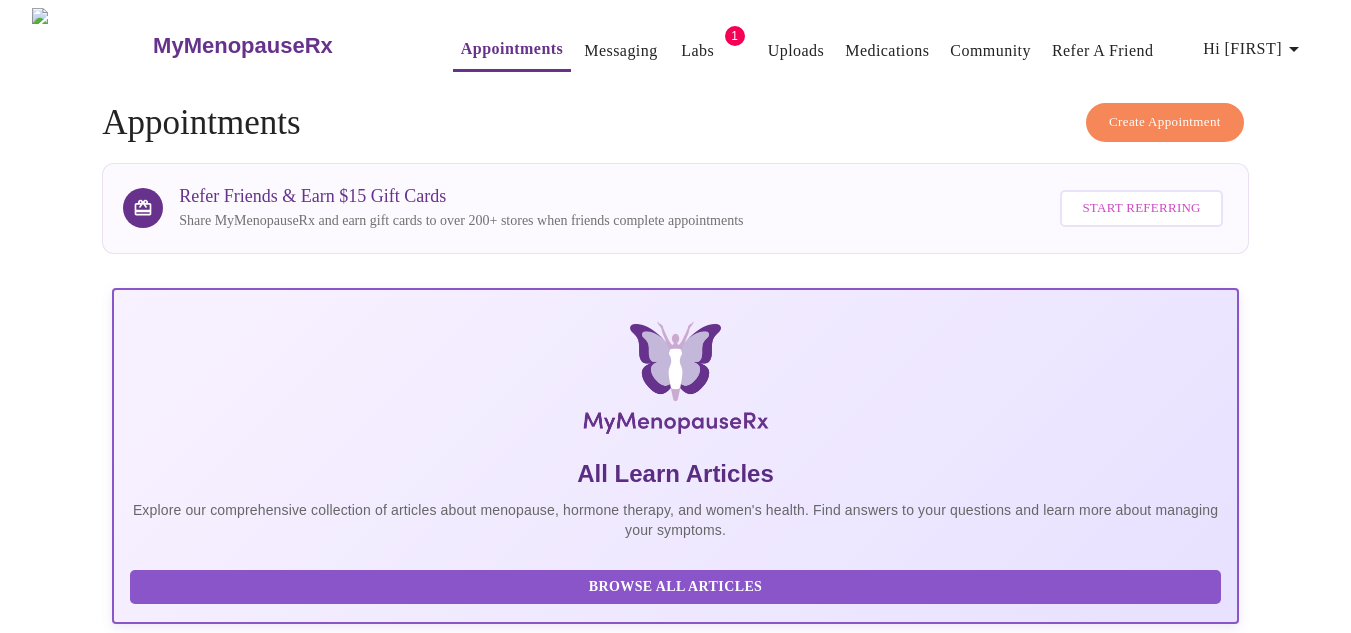 click on "MyMenopauseRx" at bounding box center (243, 46) 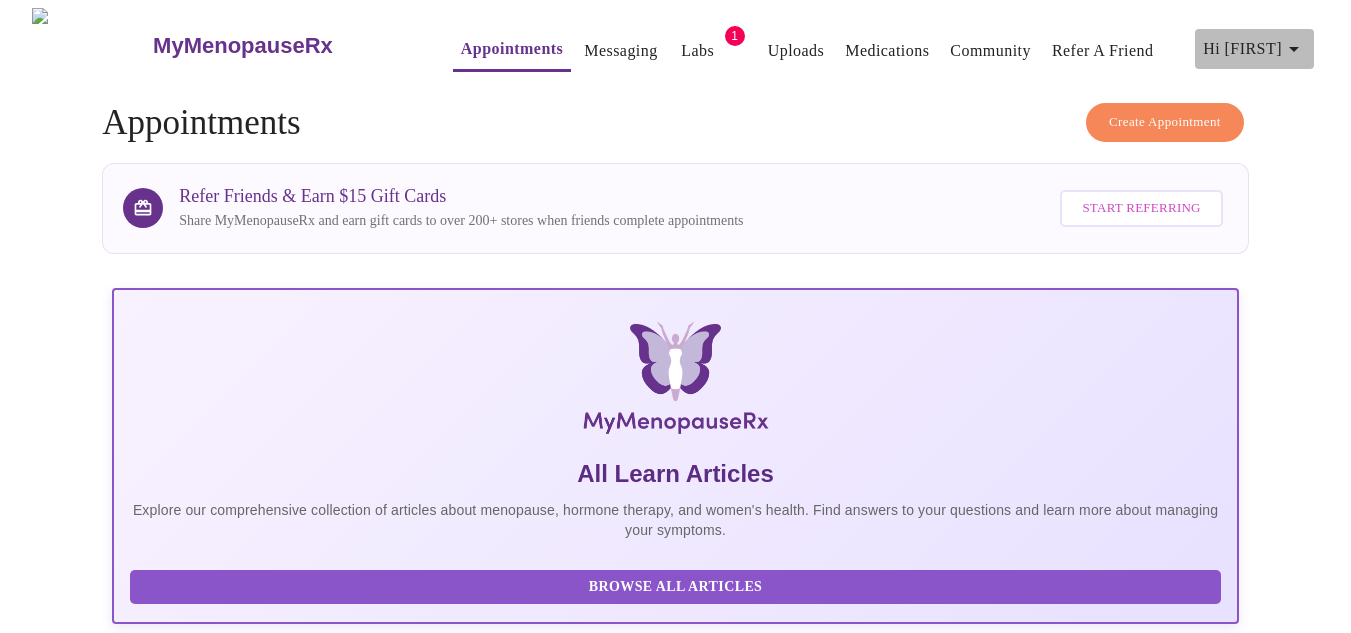 click on "Hi [FIRST]" at bounding box center [1254, 49] 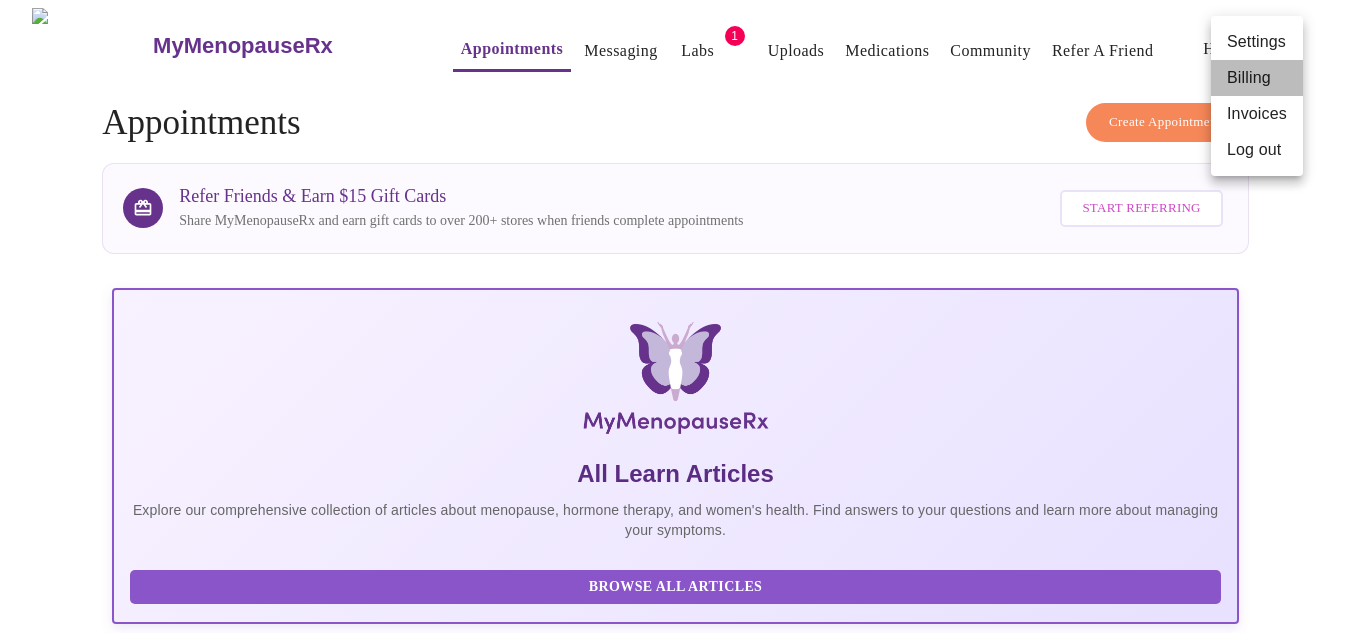 click on "Billing" at bounding box center (1257, 78) 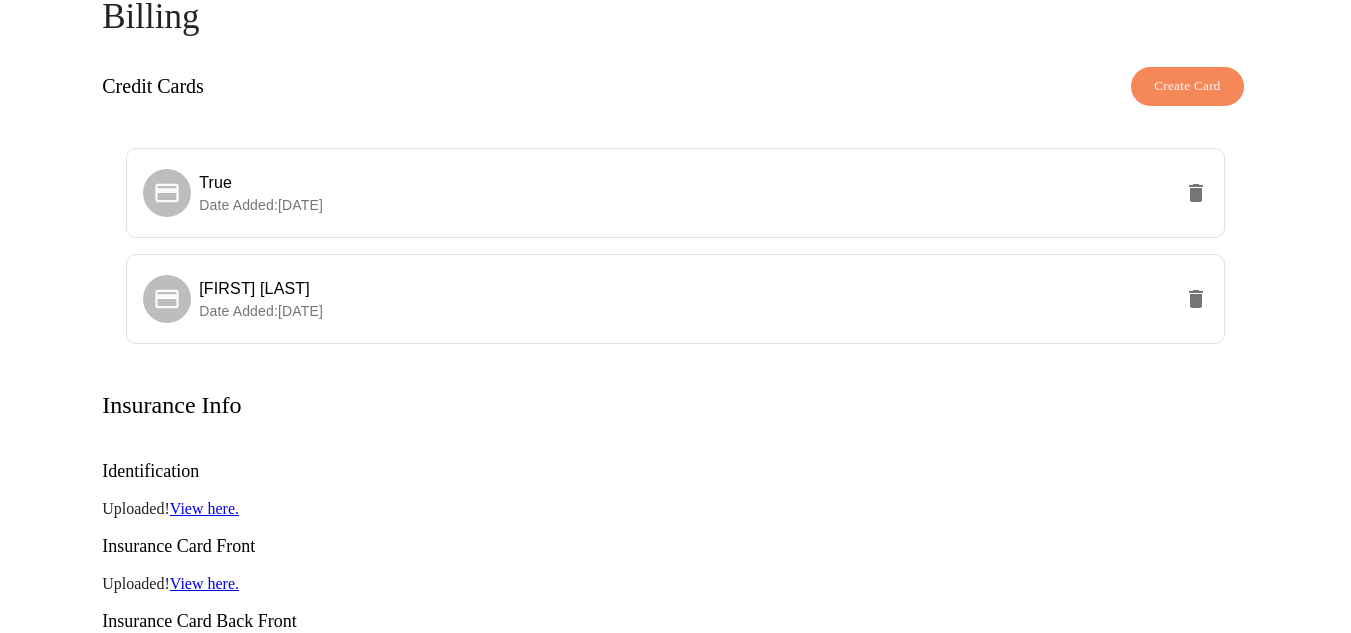 scroll, scrollTop: 0, scrollLeft: 0, axis: both 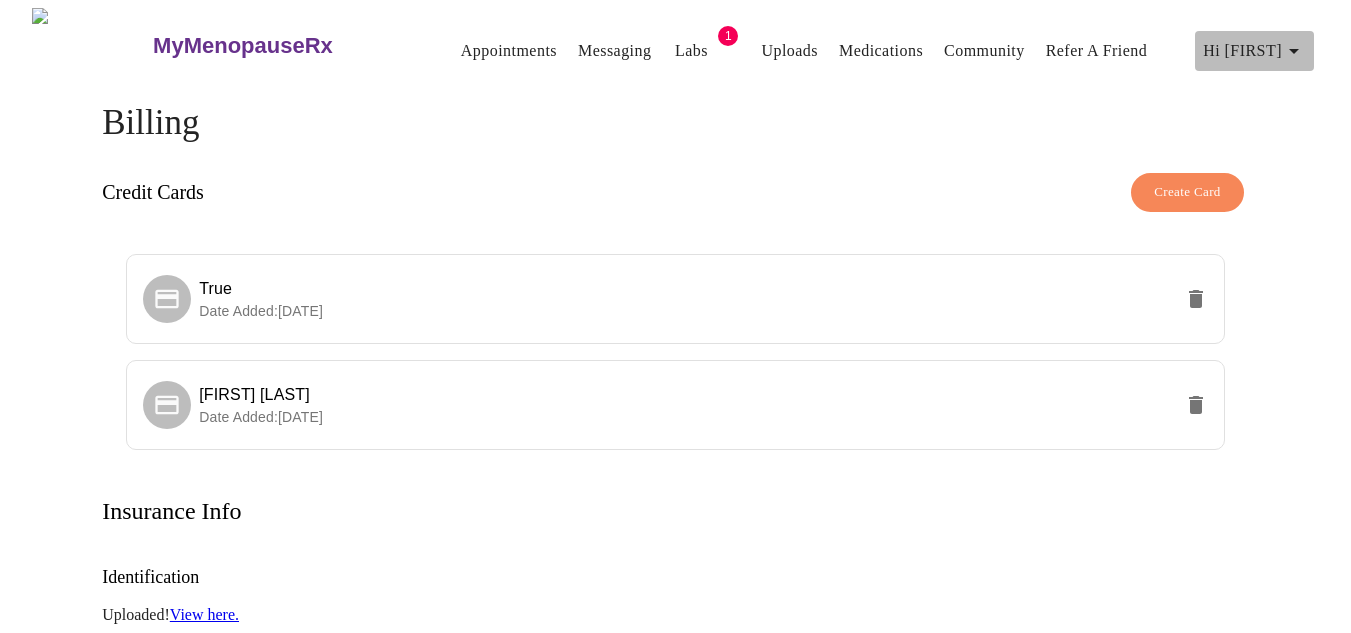 click on "Hi [FIRST]" at bounding box center [1254, 51] 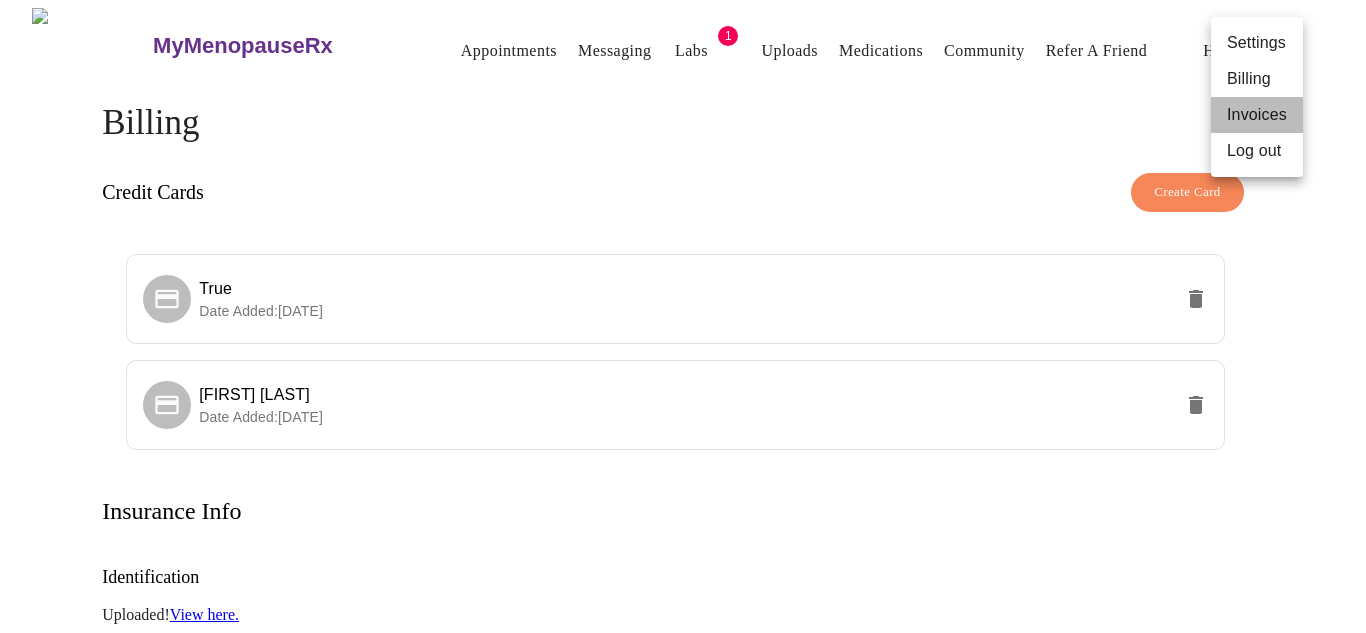 click on "Invoices" at bounding box center [1257, 115] 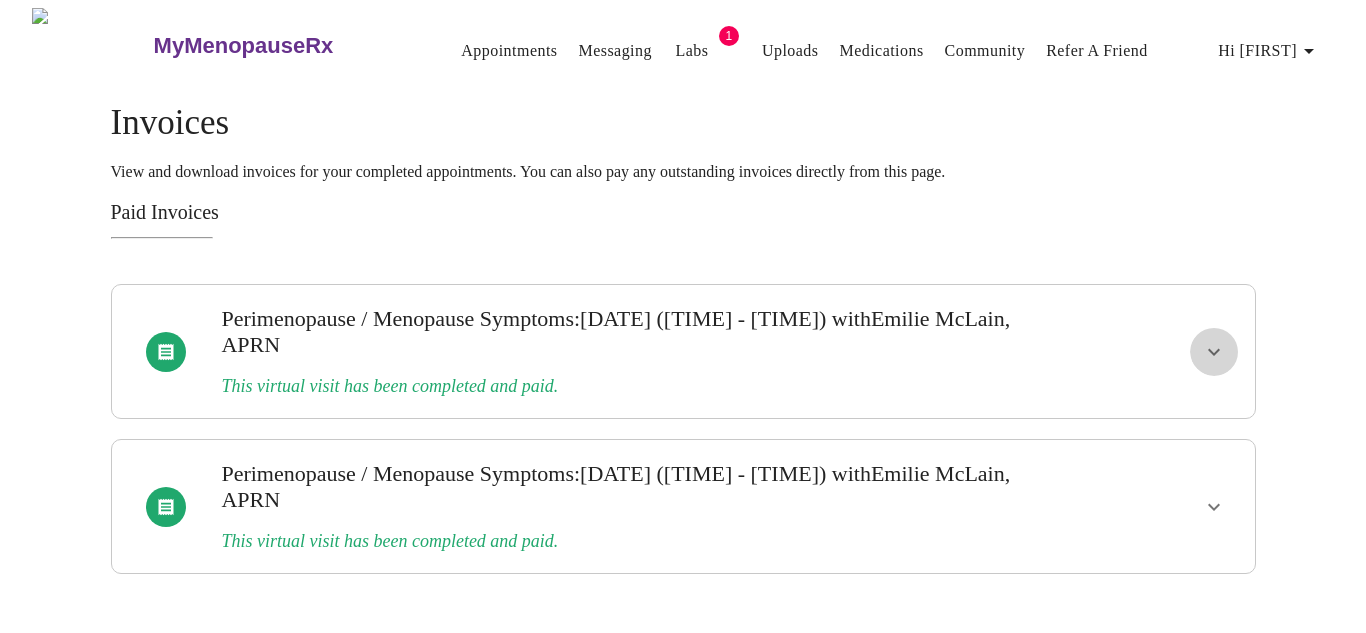 click 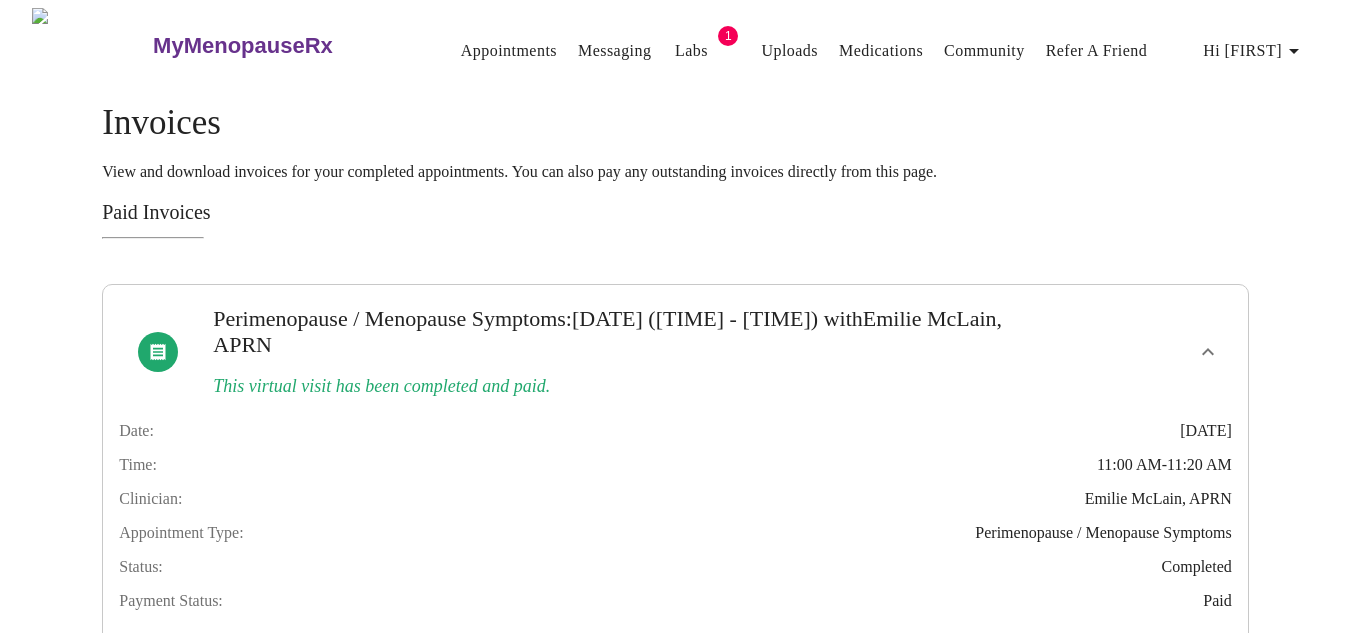 type 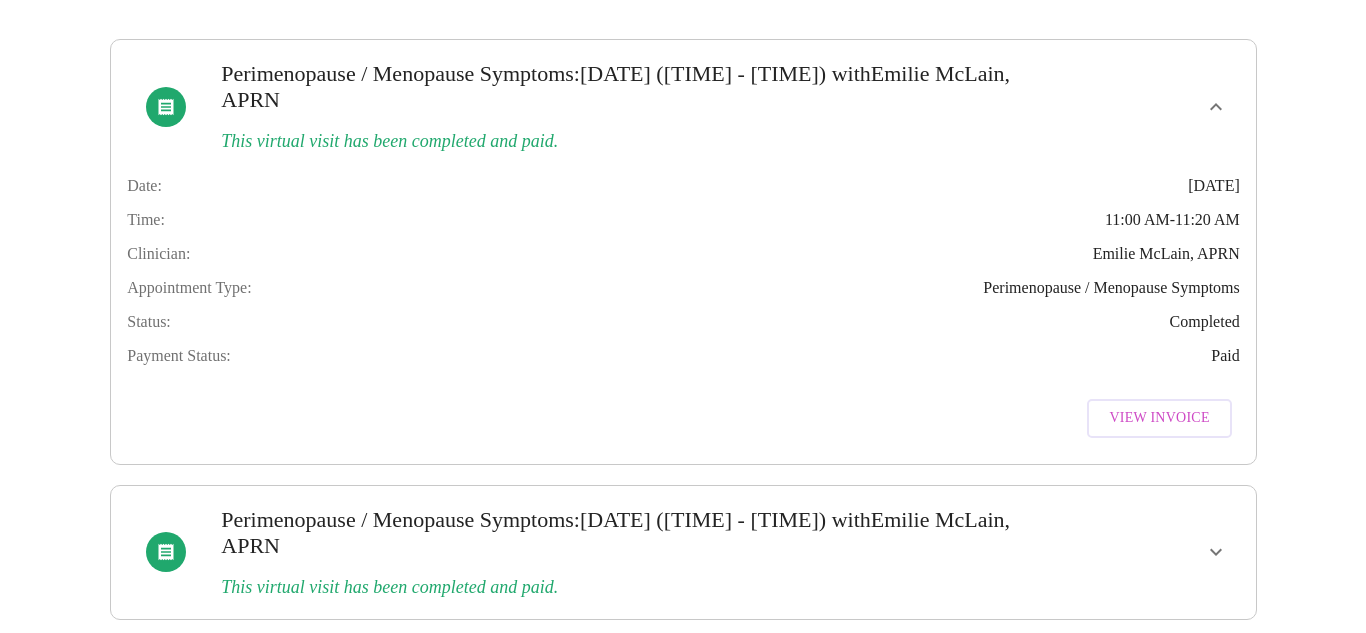 scroll, scrollTop: 281, scrollLeft: 0, axis: vertical 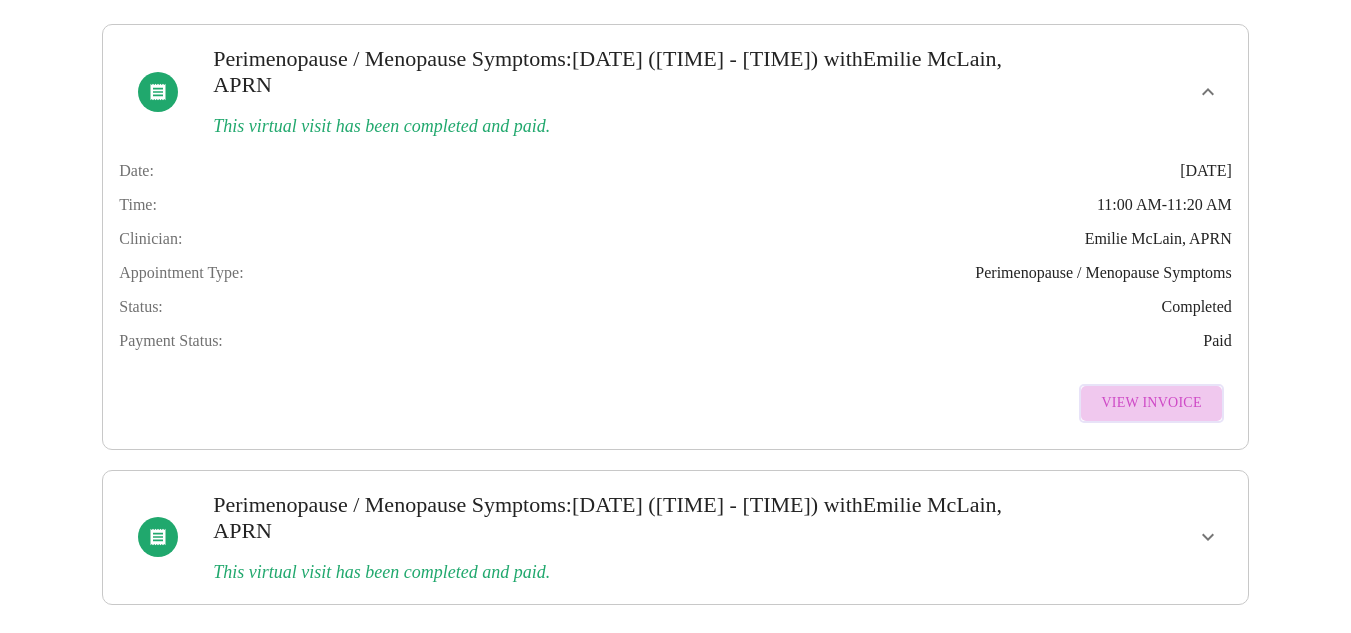 click on "View Invoice" at bounding box center (1151, 403) 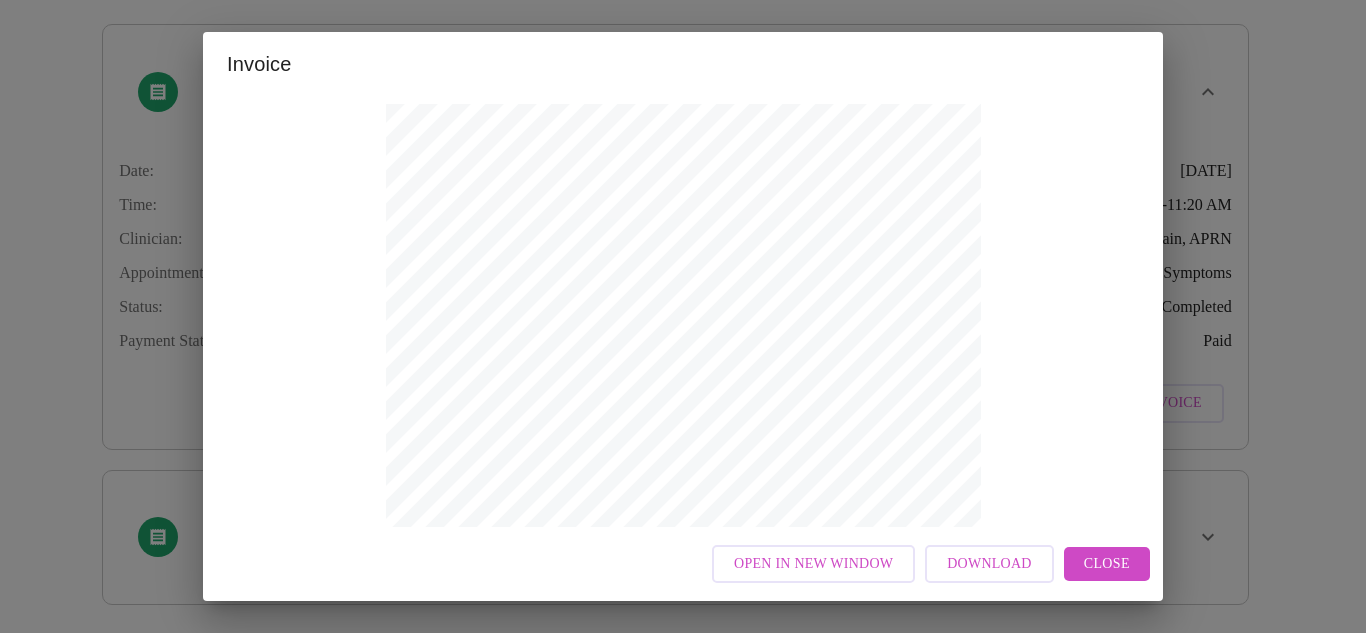 scroll, scrollTop: 377, scrollLeft: 0, axis: vertical 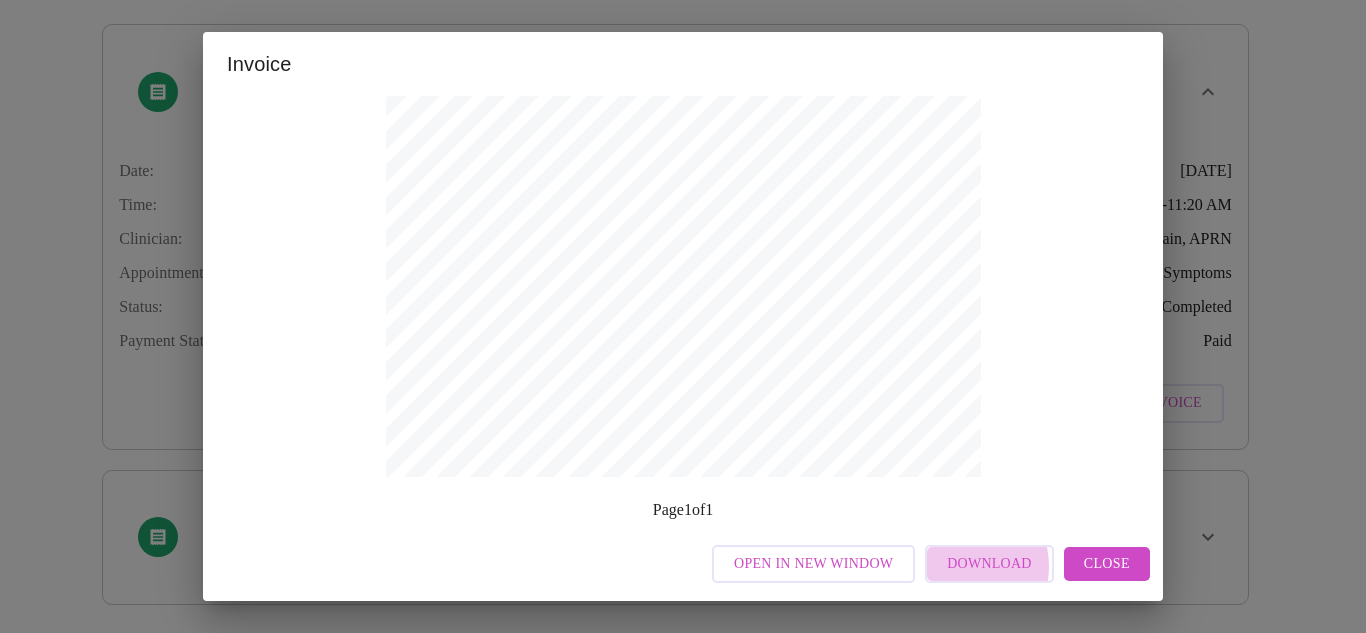 click on "Download" at bounding box center (989, 564) 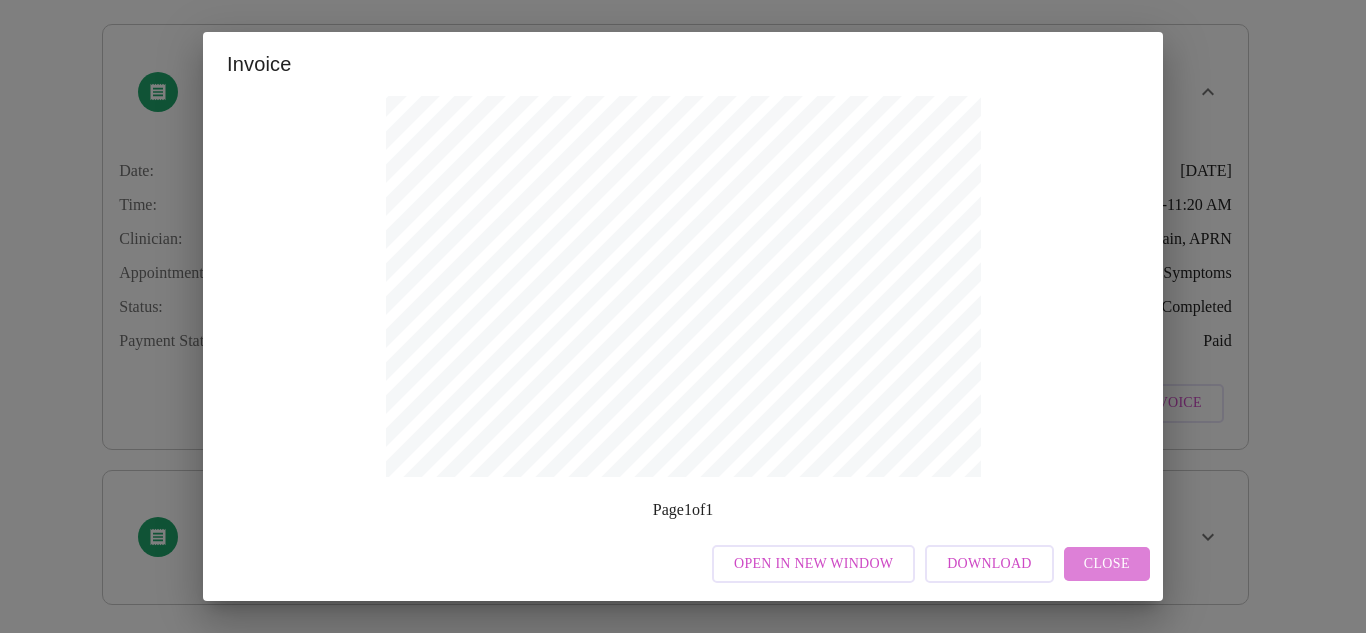 click on "Close" at bounding box center (1107, 564) 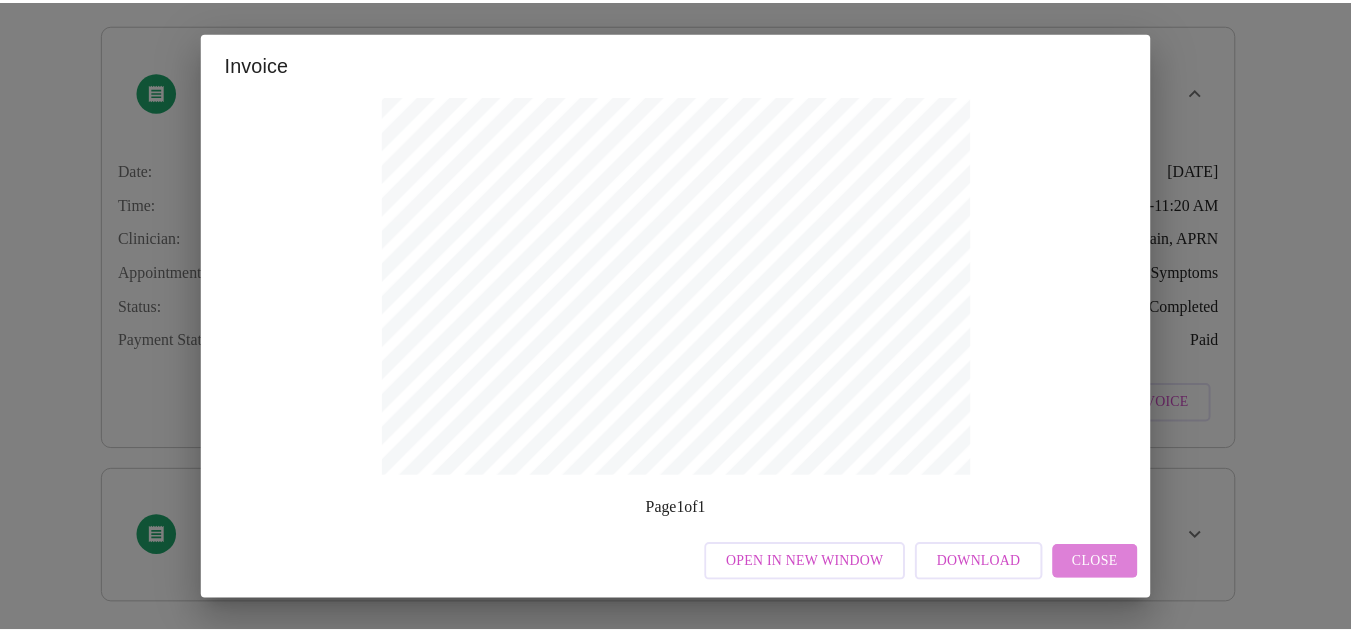 scroll, scrollTop: 0, scrollLeft: 0, axis: both 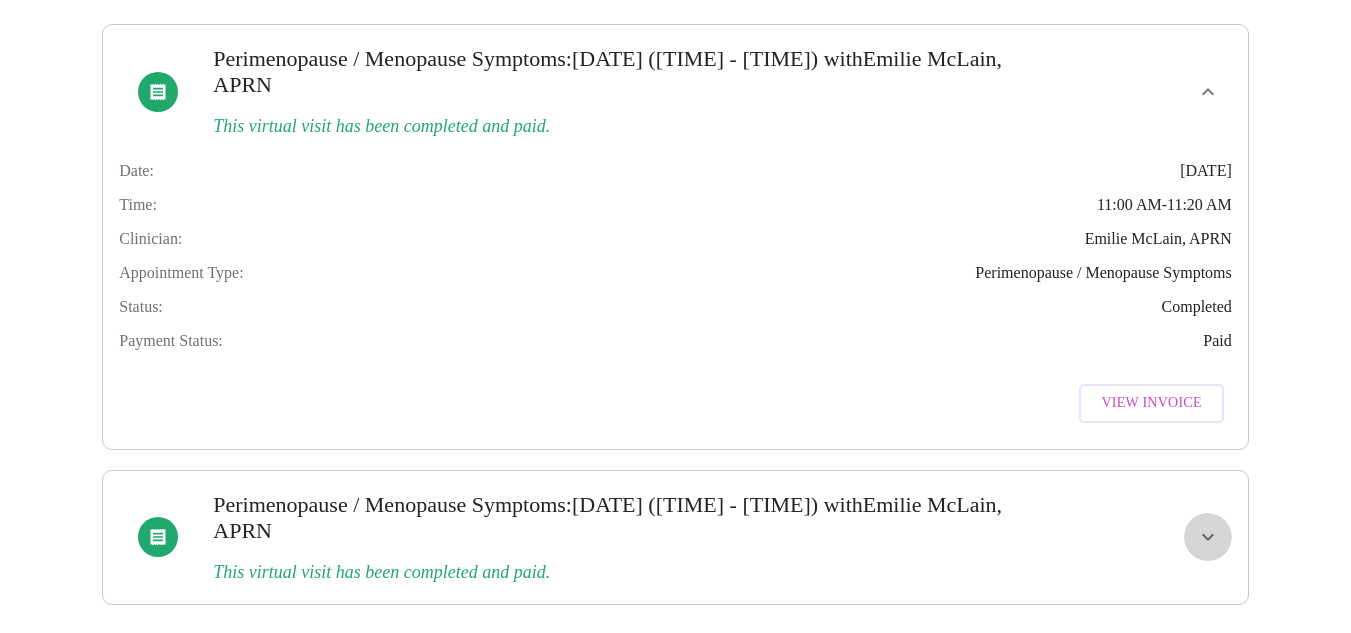 click 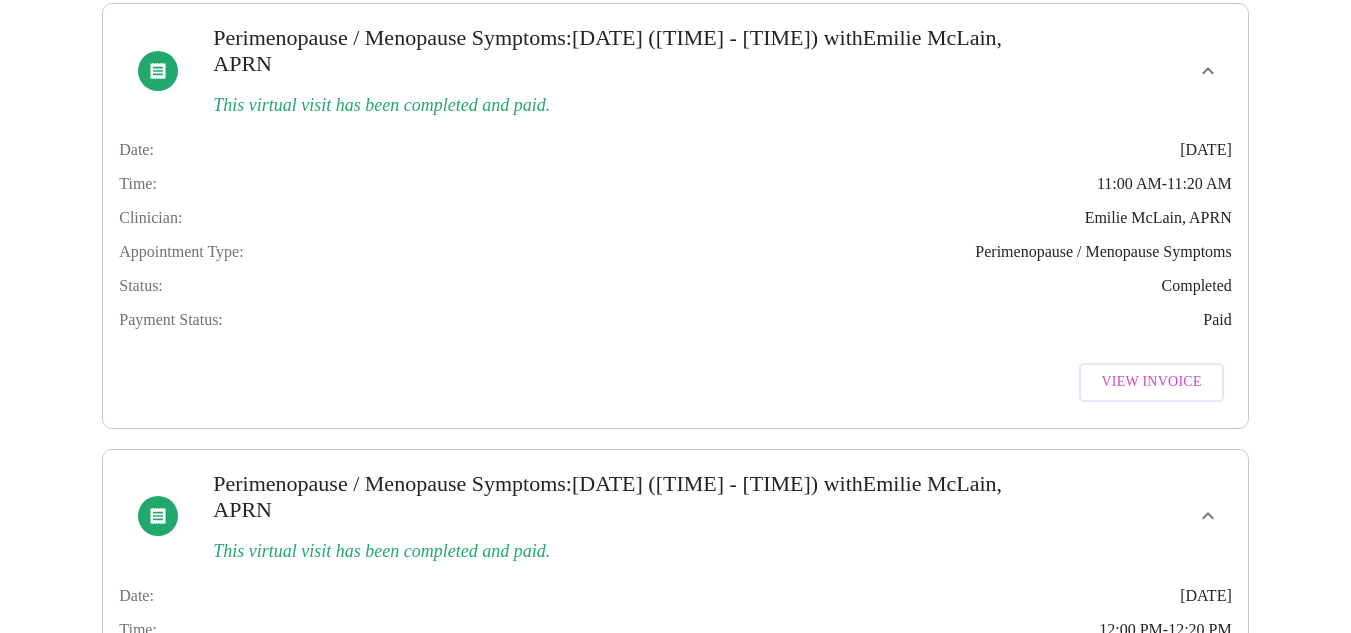 type 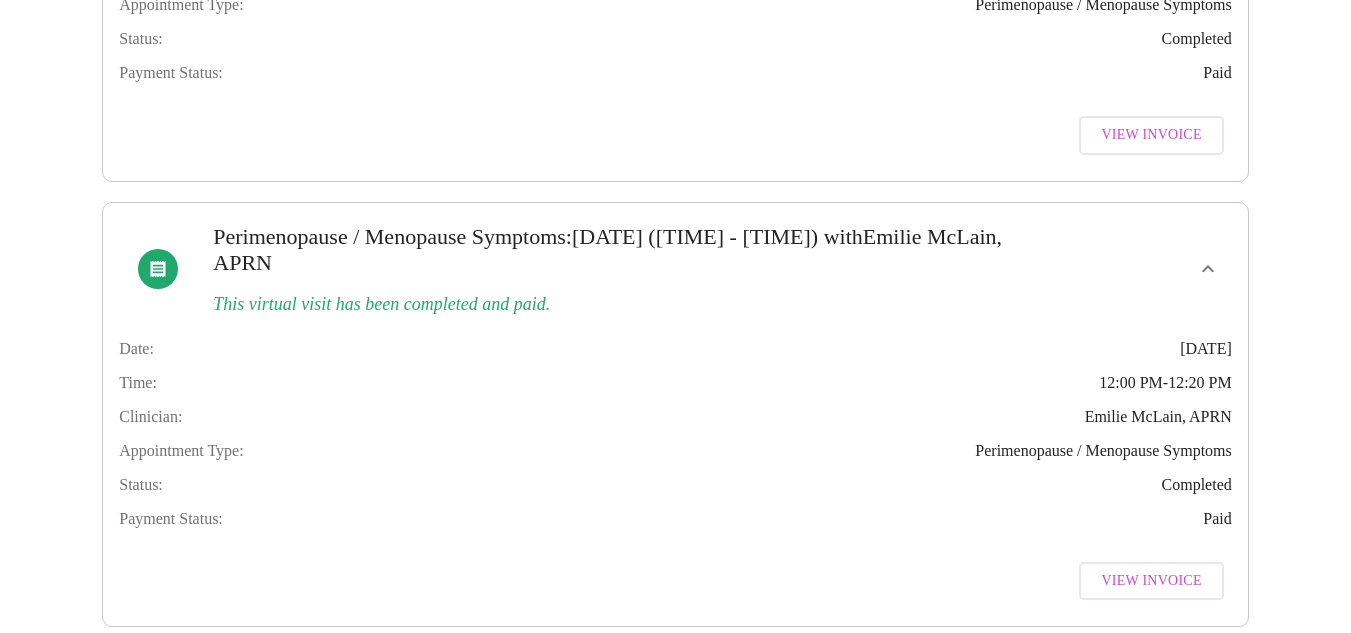 scroll, scrollTop: 608, scrollLeft: 0, axis: vertical 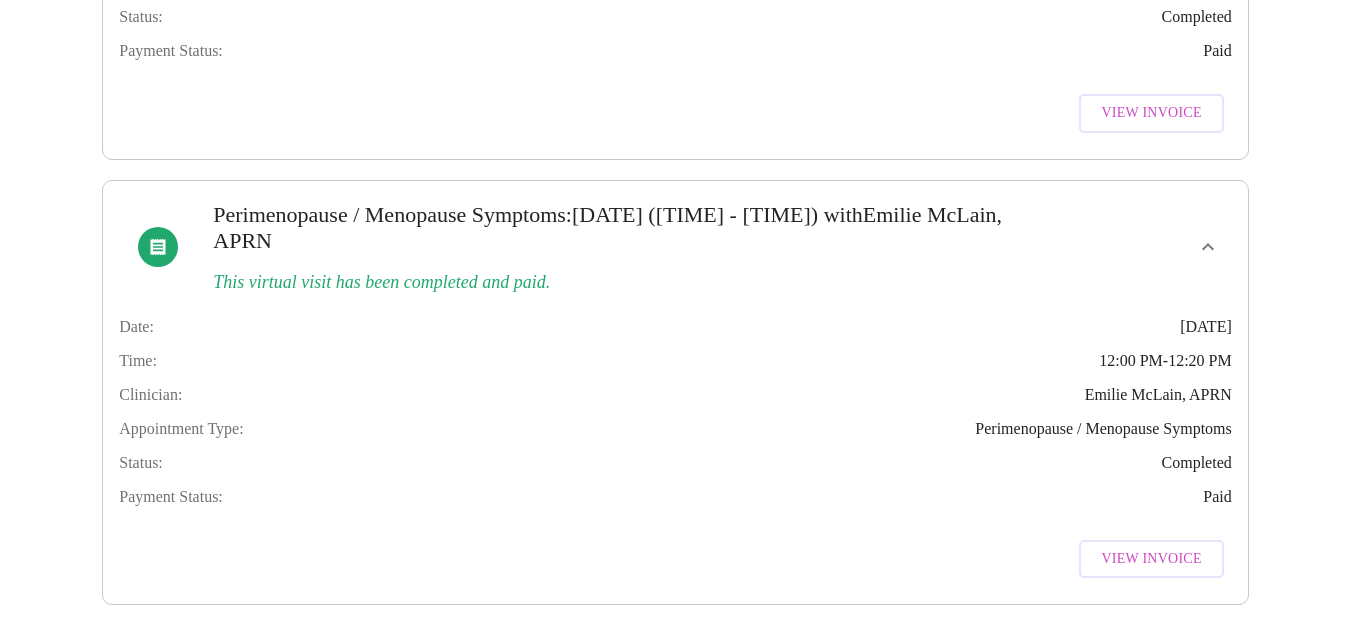click on "View Invoice" at bounding box center (1151, 559) 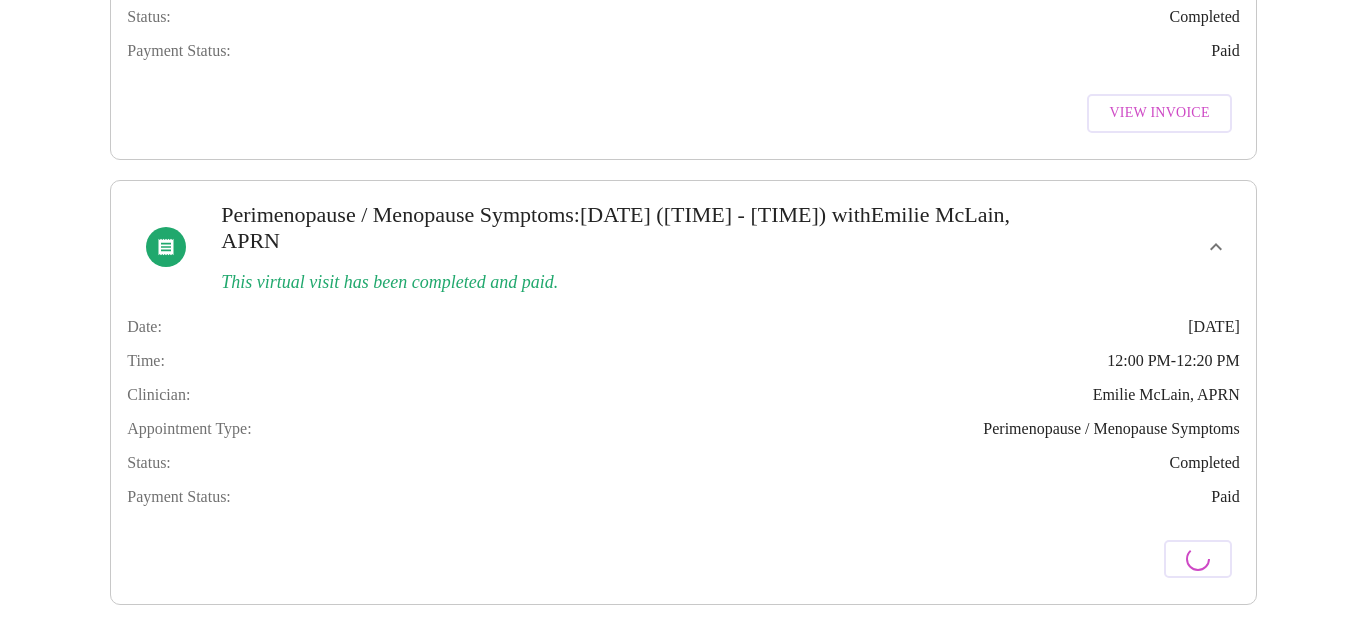 scroll, scrollTop: 607, scrollLeft: 0, axis: vertical 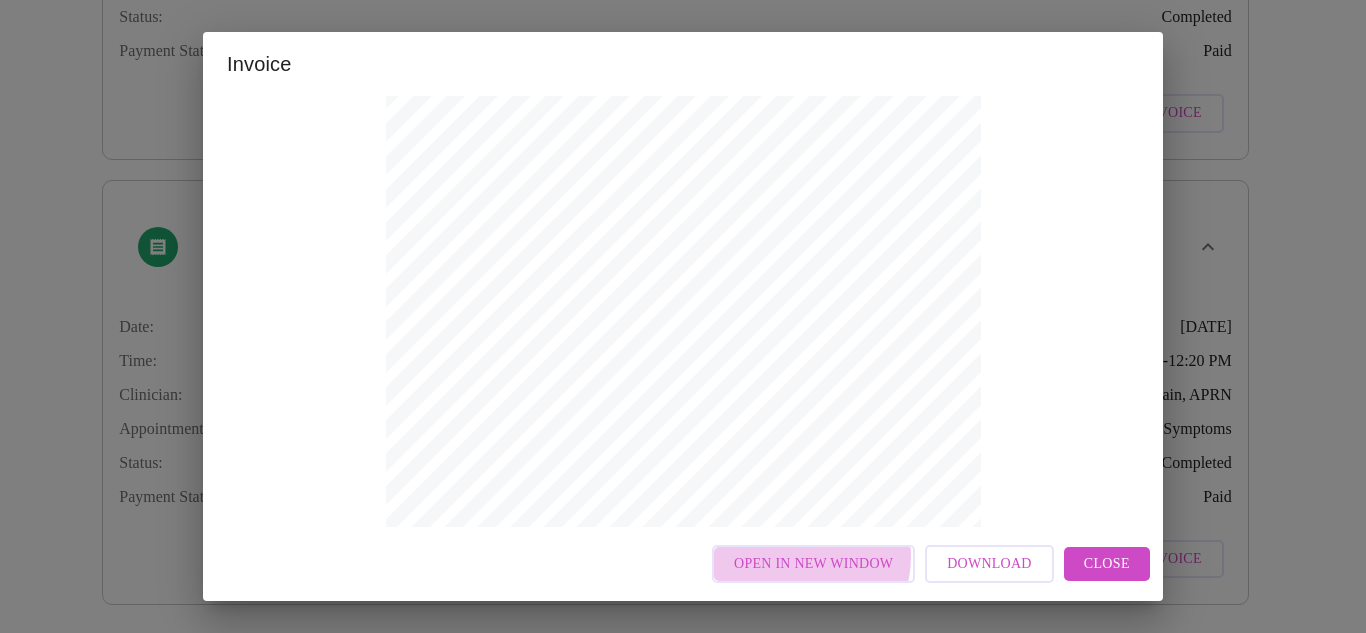 click on "Open in New Window" at bounding box center (813, 564) 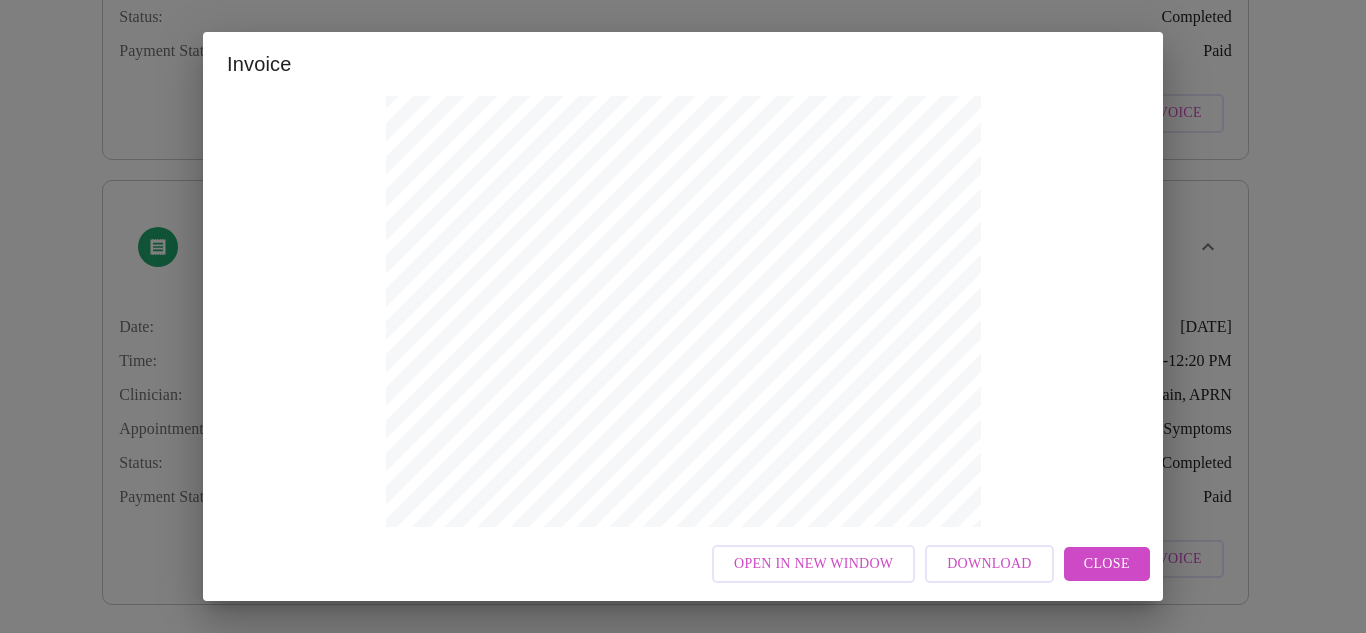 click on "Invoice Appointment Receipt Appointment Number: [NUMBER] Status: paid Date of Service: [DATE] Bill To: [FIRST] [LAST] [NUMBER] [STREET]  [CITY], [STATE] [ZIPCODE] [PHONE] CPT Codes: [CODE]: [NUMBER], [NUMBER] - ICD1: [ICD_CODE], ICD2: [ICD_CODE]: [PRICE] [CODE]: [NUMBER], [NUMBER] - ICD1: [ICD_CODE]: [PRICE] Bill From: MyMenopauseRx [NUMBER] [STREET], [CITY], [STATE], [ZIPCODE] [COUNTRY] [PHONE] Description Clinician Subtotal Amount Allowed [FIRST] [LAST], APRN [PRICE] USD Primary Payor Payment [FIRST] [LAST], APRN [PRICE] USD Patient Owes: Deductible [FIRST] [LAST], APRN [PRICE] USD Patient Owes: Copay [FIRST] [LAST], APRN [PRICE] USD Patient Owes: Coinsurance [FIRST] [LAST], APRN [PRICE] USD Patient Owes: Non-Covered [FIRST] [LAST], APRN [PRICE] USD Total Patient Owes [FIRST] [LAST], APRN [PRICE] USD Amount Paid [FIRST] [LAST], APRN ([PRICE]) USD Total [PRICE] Page  1  of  1 Open in New Window Download Close" at bounding box center [683, 316] 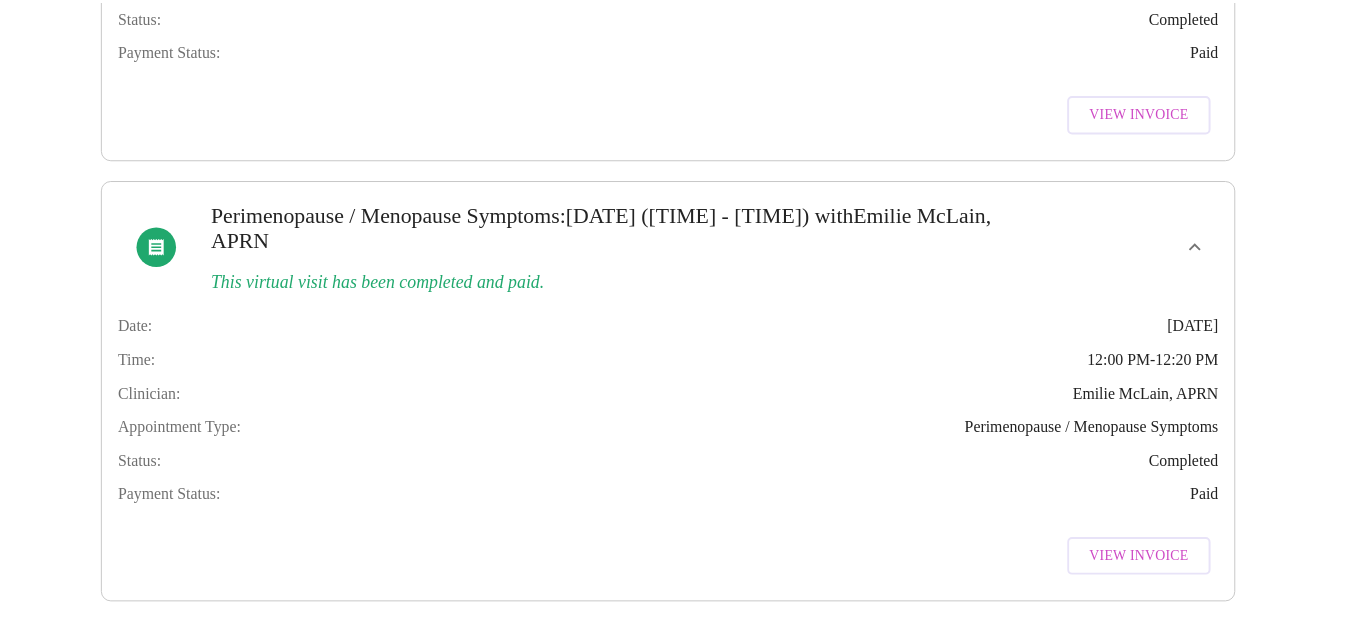 scroll, scrollTop: 0, scrollLeft: 0, axis: both 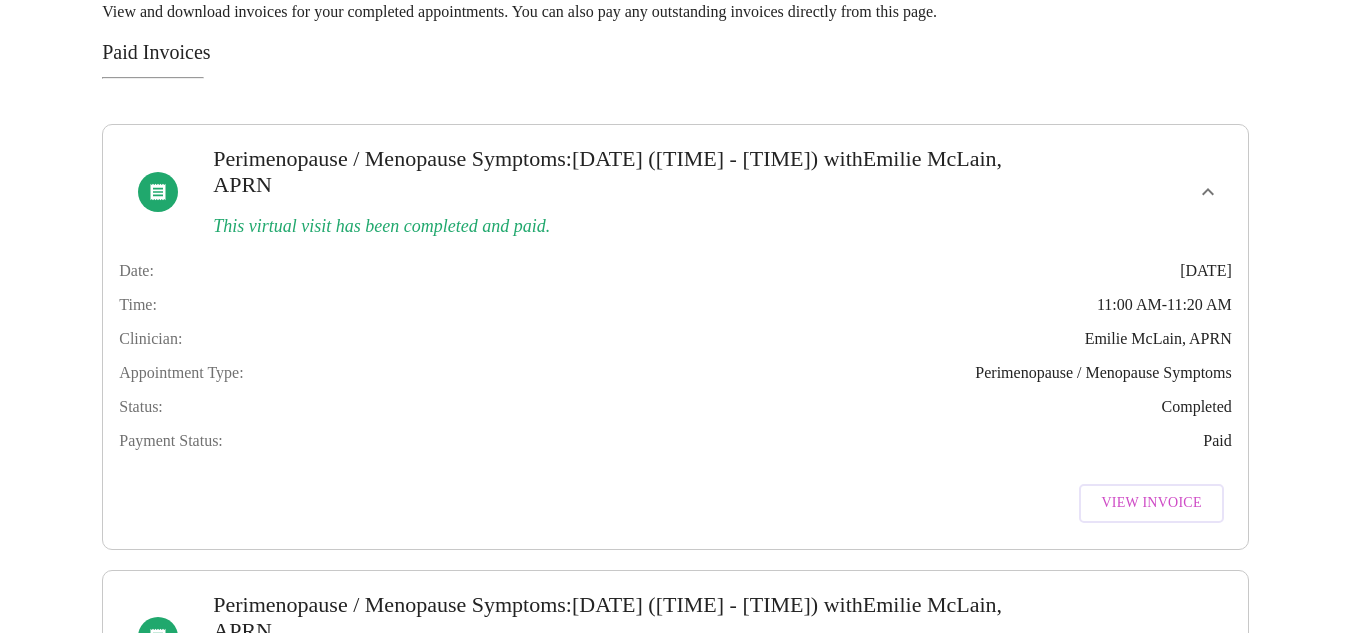 click on "Paid Invoices Perimenopause / Menopause Symptoms  :  [DATE] ([TIME] - [TIME])   with  [FIRST] [LAST], APRN This virtual visit has been completed and paid. Date: [DATE] Time: [TIME]  -  [TIME] Clinician: [FIRST] [LAST], APRN Appointment Type: Perimenopause / Menopause Symptoms  Status: Completed Payment Status: Paid View Invoice Perimenopause / Menopause Symptoms  :  [DATE] ([TIME] - [TIME])   with  [FIRST] [LAST], APRN This virtual visit has been completed and paid. Date: [DATE] Time: [TIME]  -  [TIME] Clinician: [FIRST] [LAST], APRN Appointment Type: Perimenopause / Menopause Symptoms  Status: Completed Payment Status: Paid View Invoice" at bounding box center (675, 518) 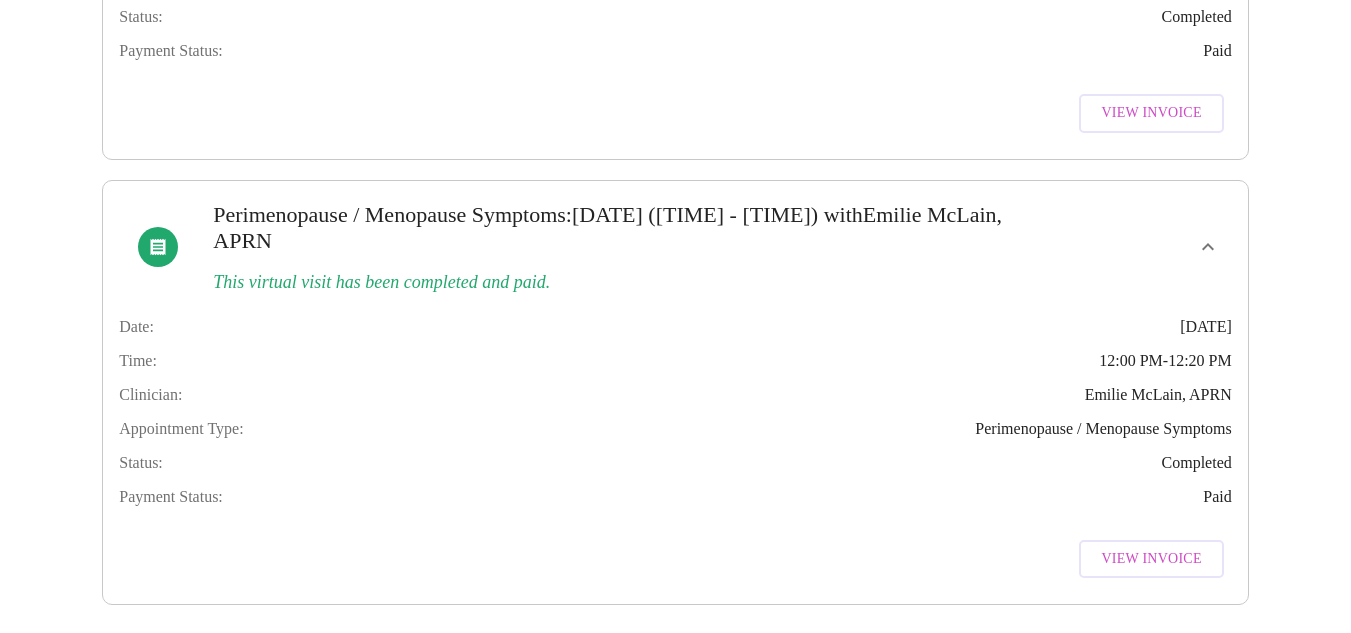 scroll, scrollTop: 608, scrollLeft: 0, axis: vertical 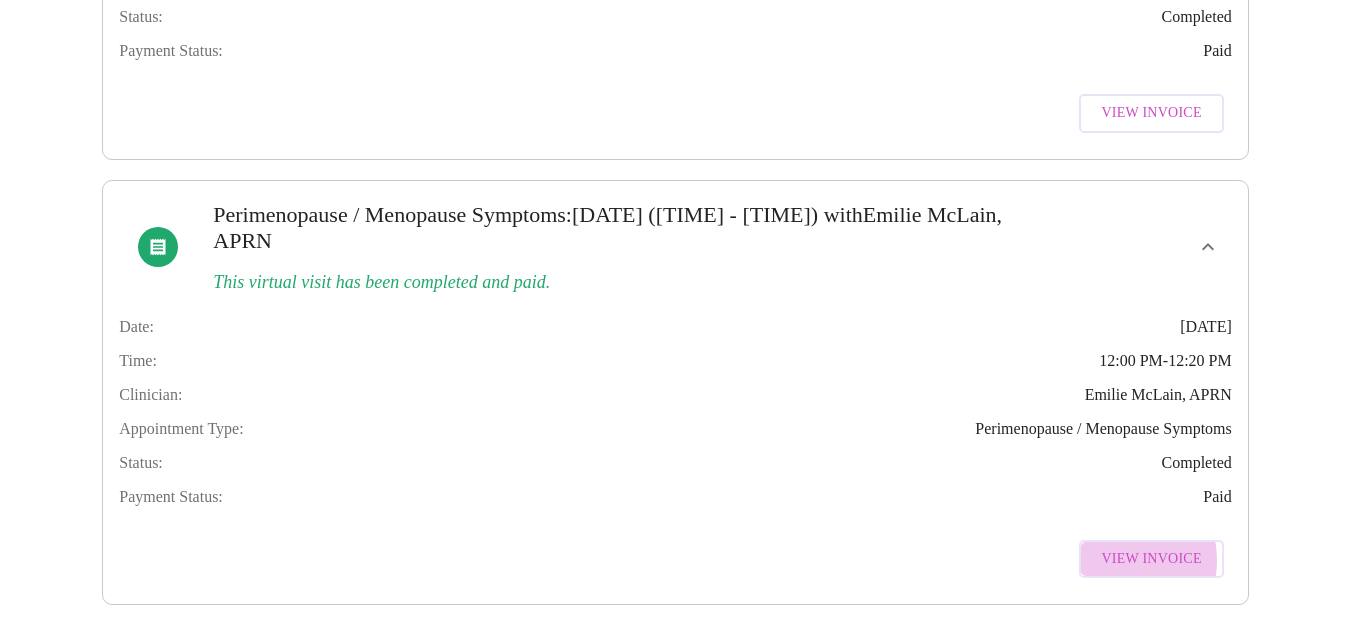 click on "View Invoice" at bounding box center [1151, 559] 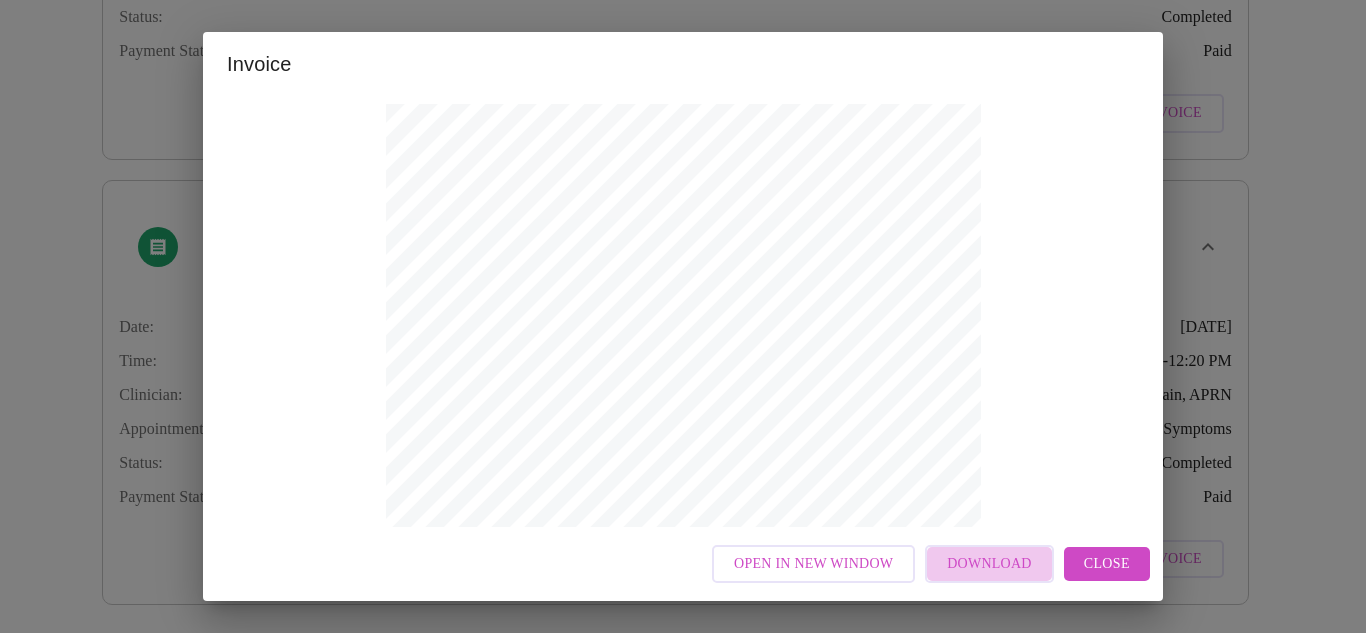 click on "Download" at bounding box center (989, 564) 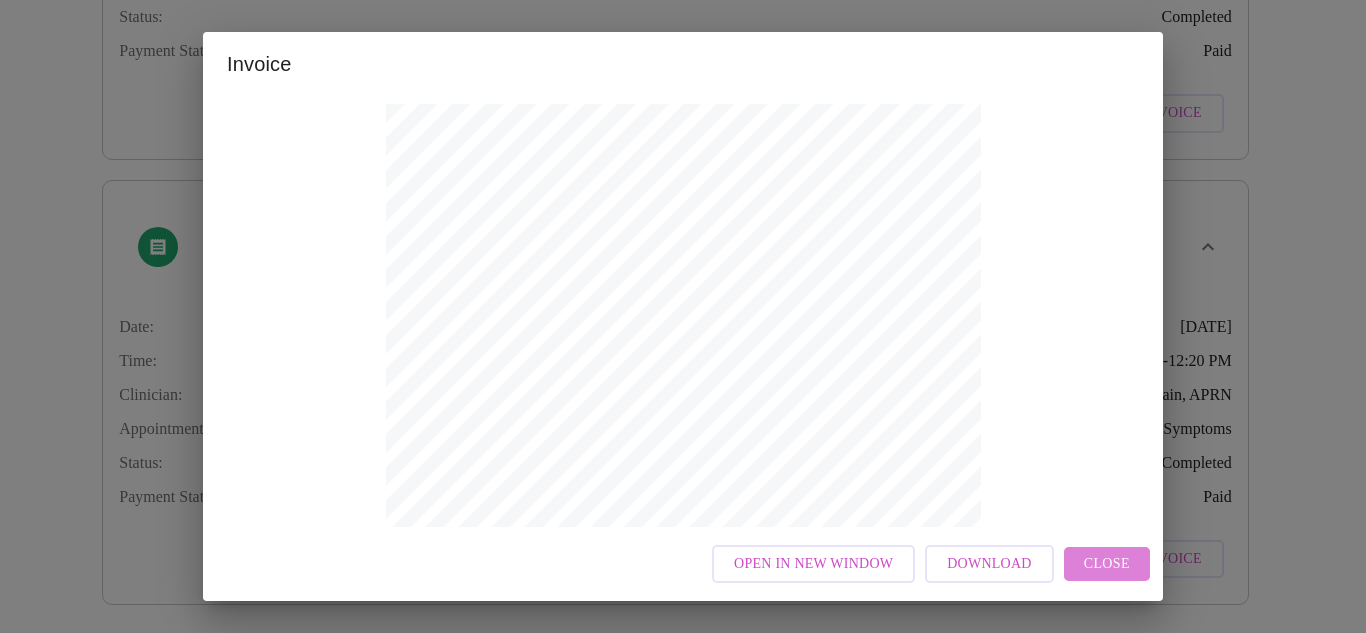 click on "Close" at bounding box center (1107, 564) 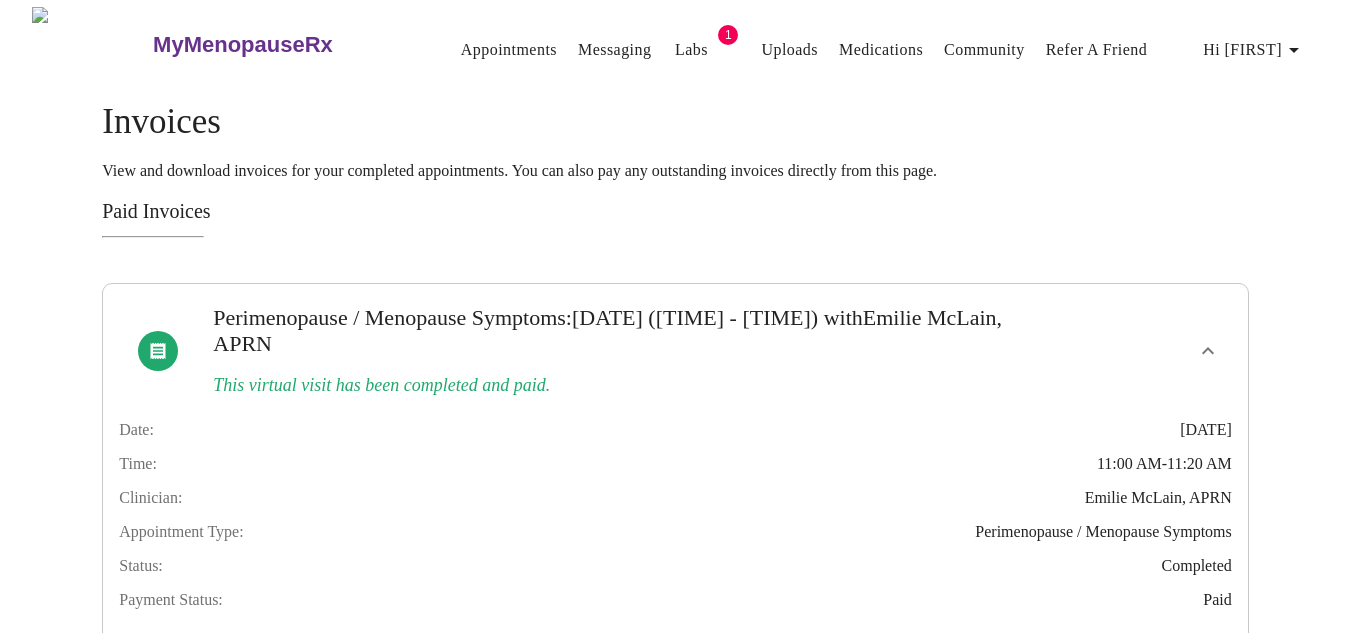scroll, scrollTop: 0, scrollLeft: 0, axis: both 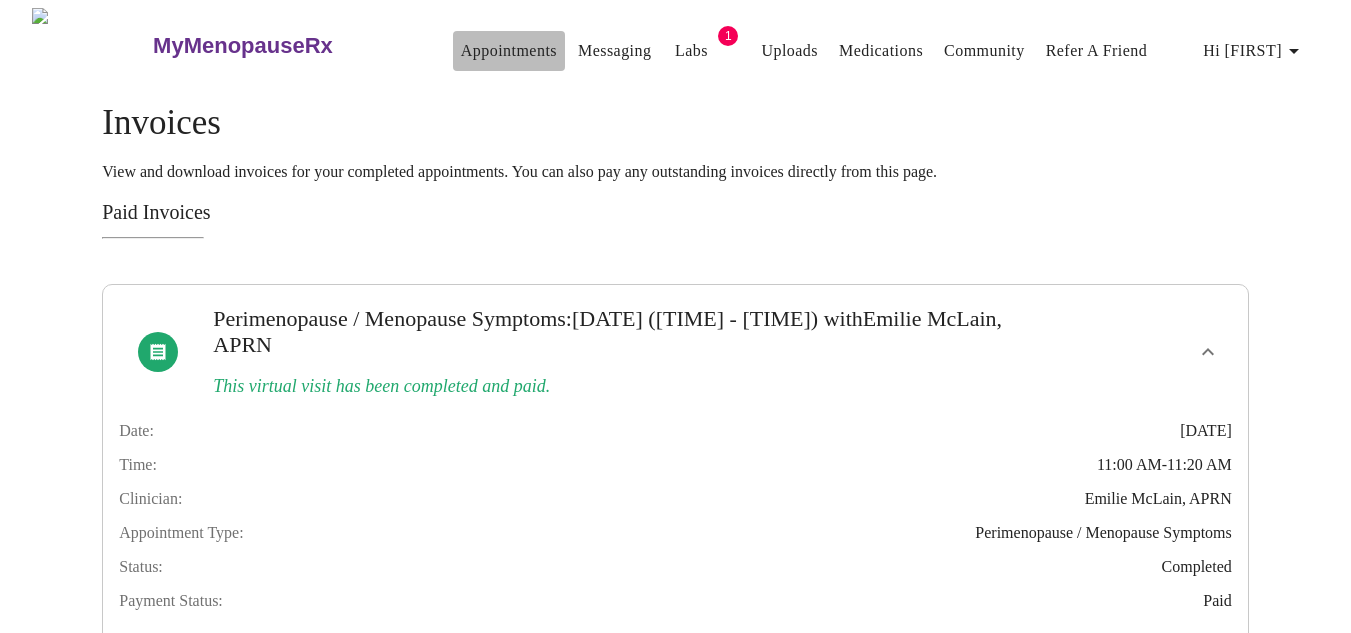 click on "Appointments" at bounding box center (509, 51) 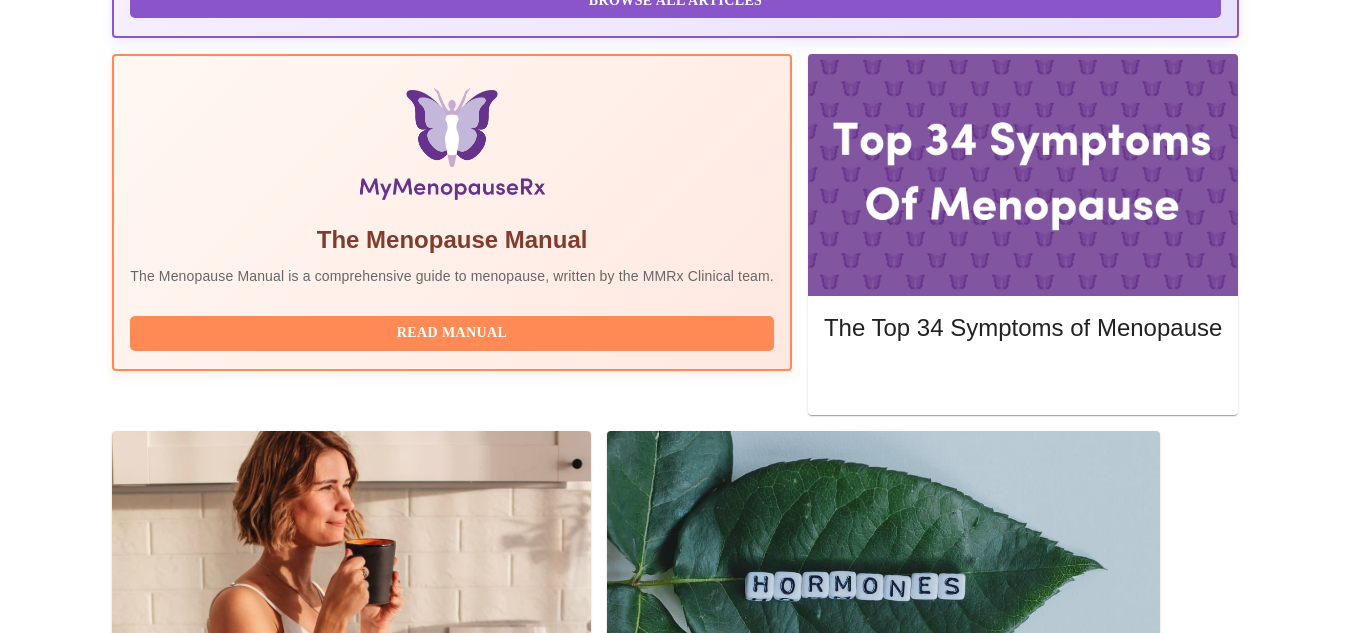 scroll, scrollTop: 760, scrollLeft: 0, axis: vertical 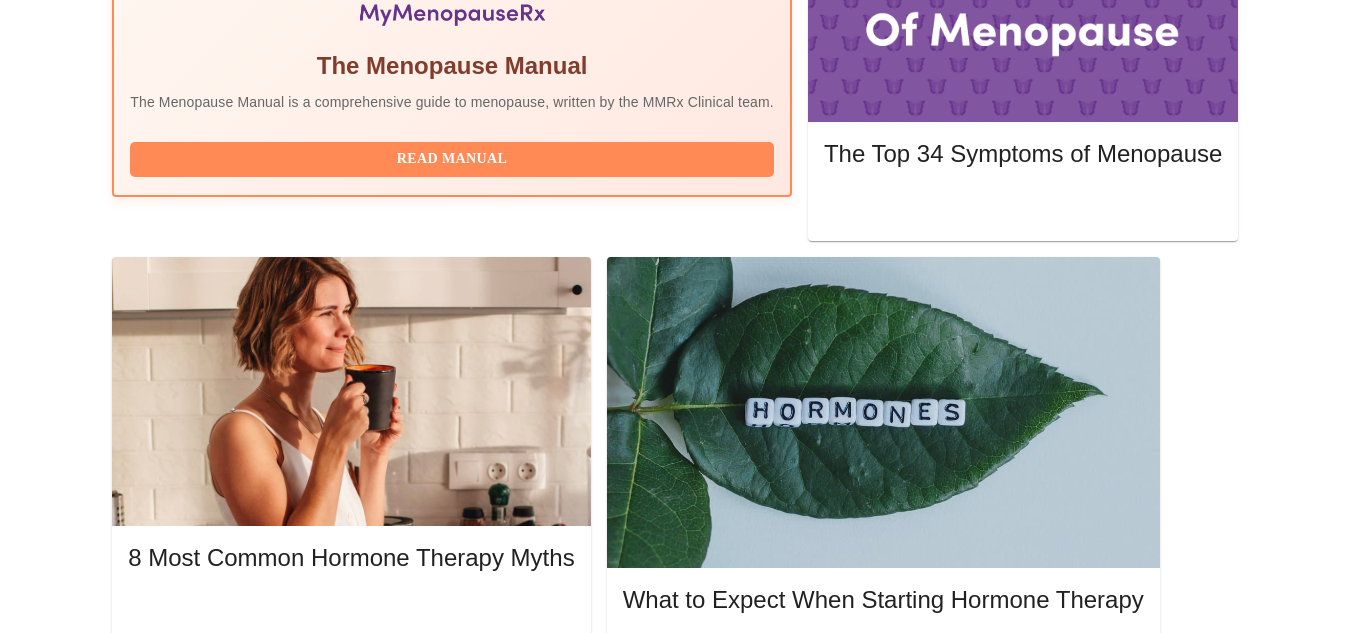 click on "View Receipt" at bounding box center [1155, 1463] 